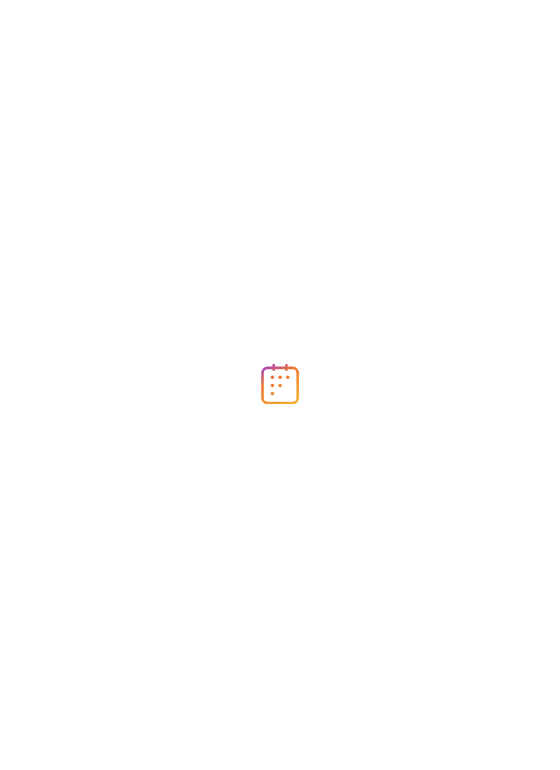 scroll, scrollTop: 0, scrollLeft: 0, axis: both 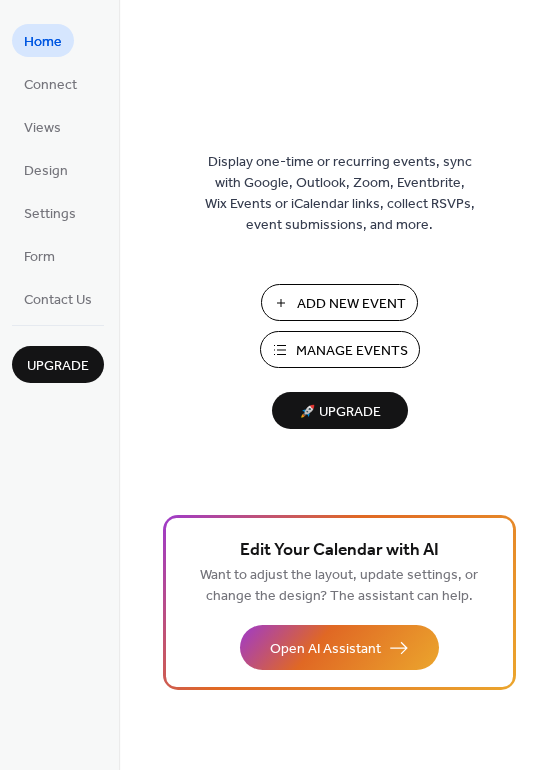 click on "Add New Event" at bounding box center [351, 304] 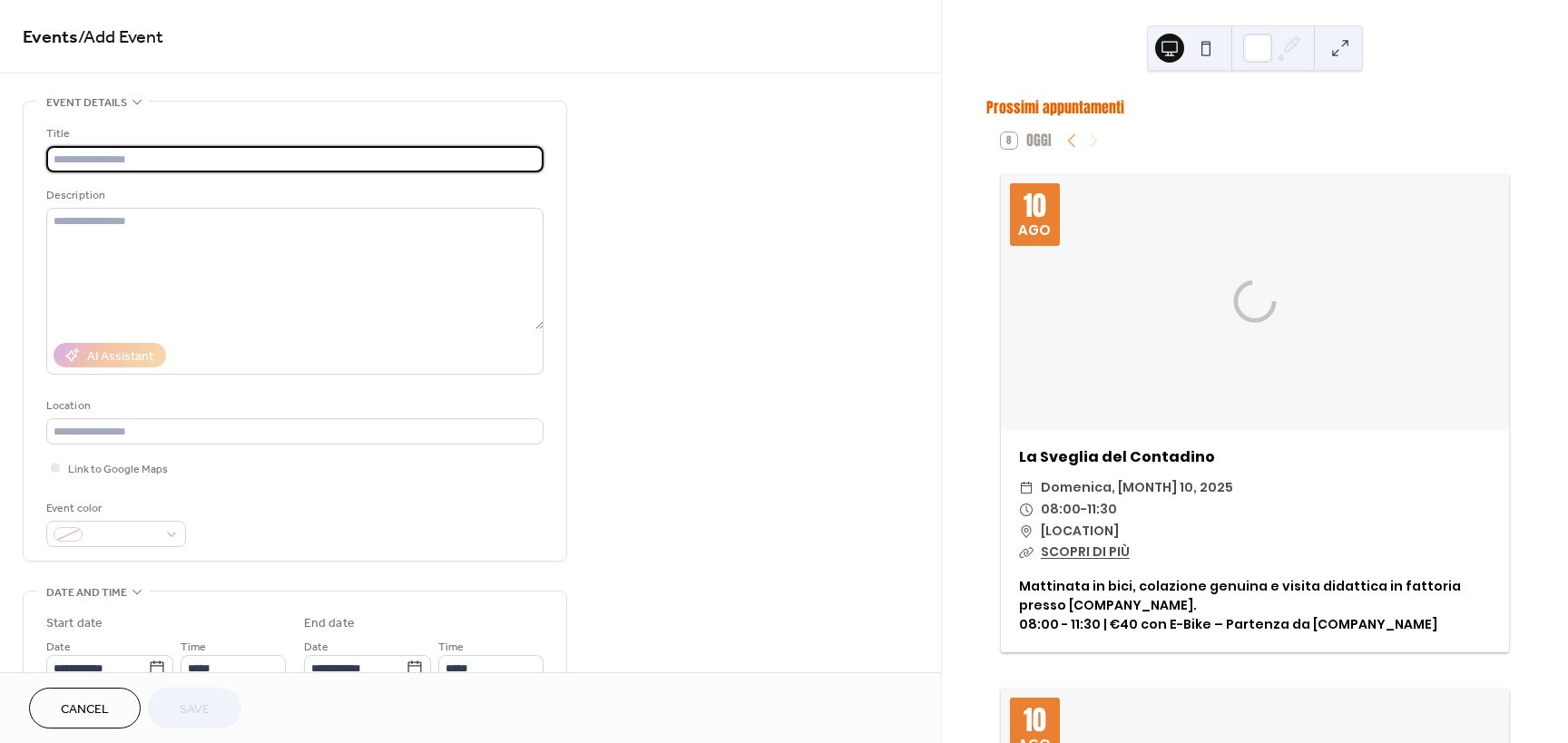 scroll, scrollTop: 0, scrollLeft: 0, axis: both 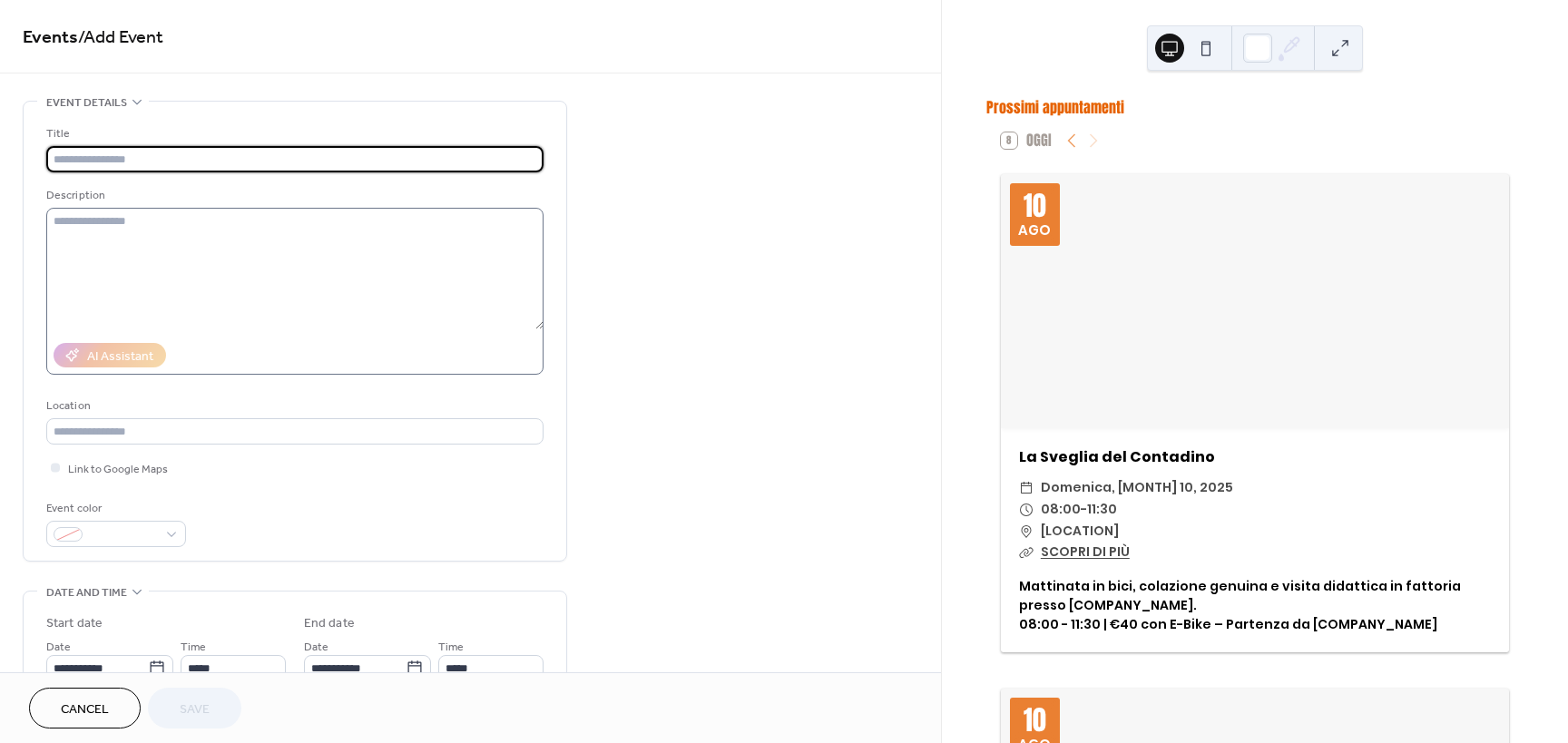 paste on "**********" 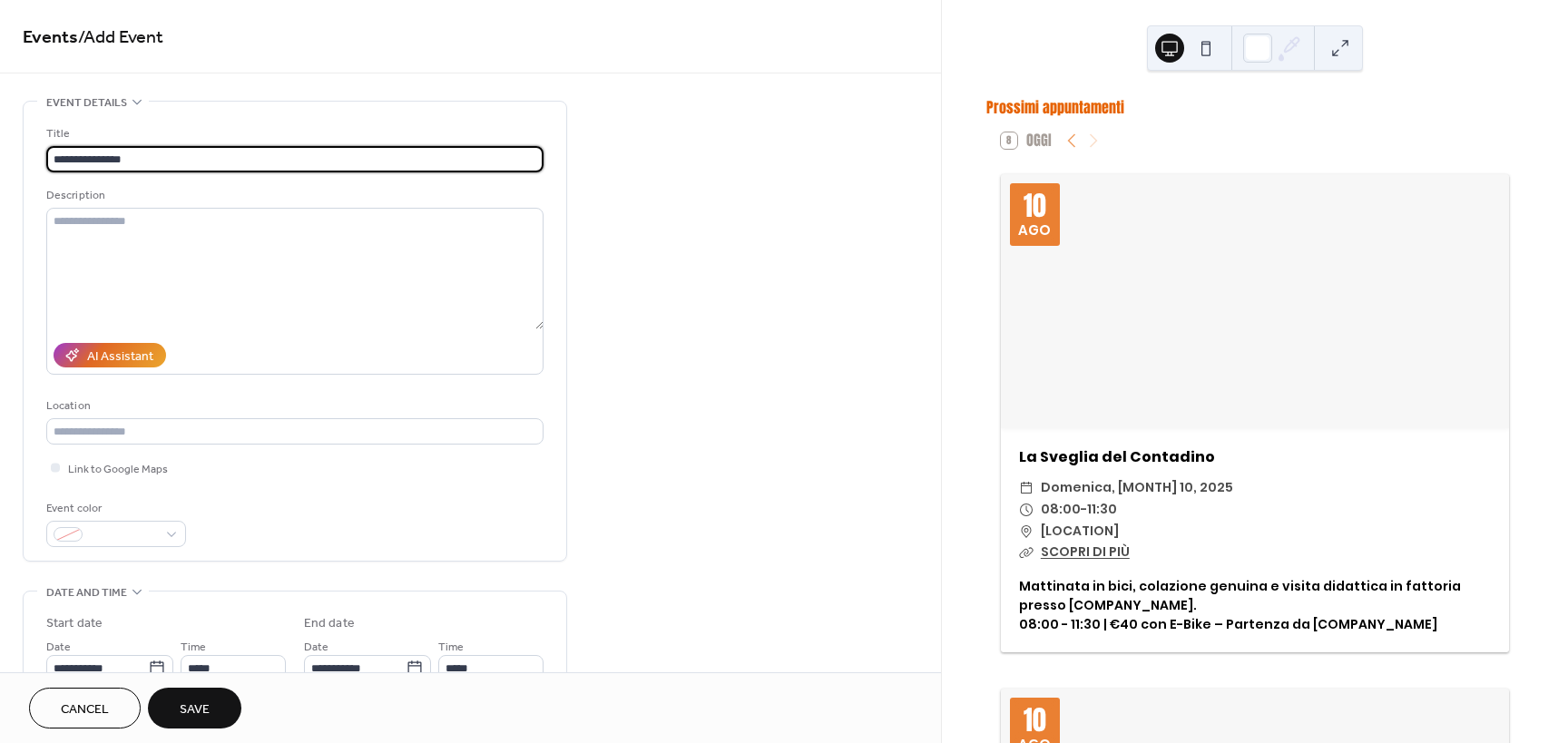 type 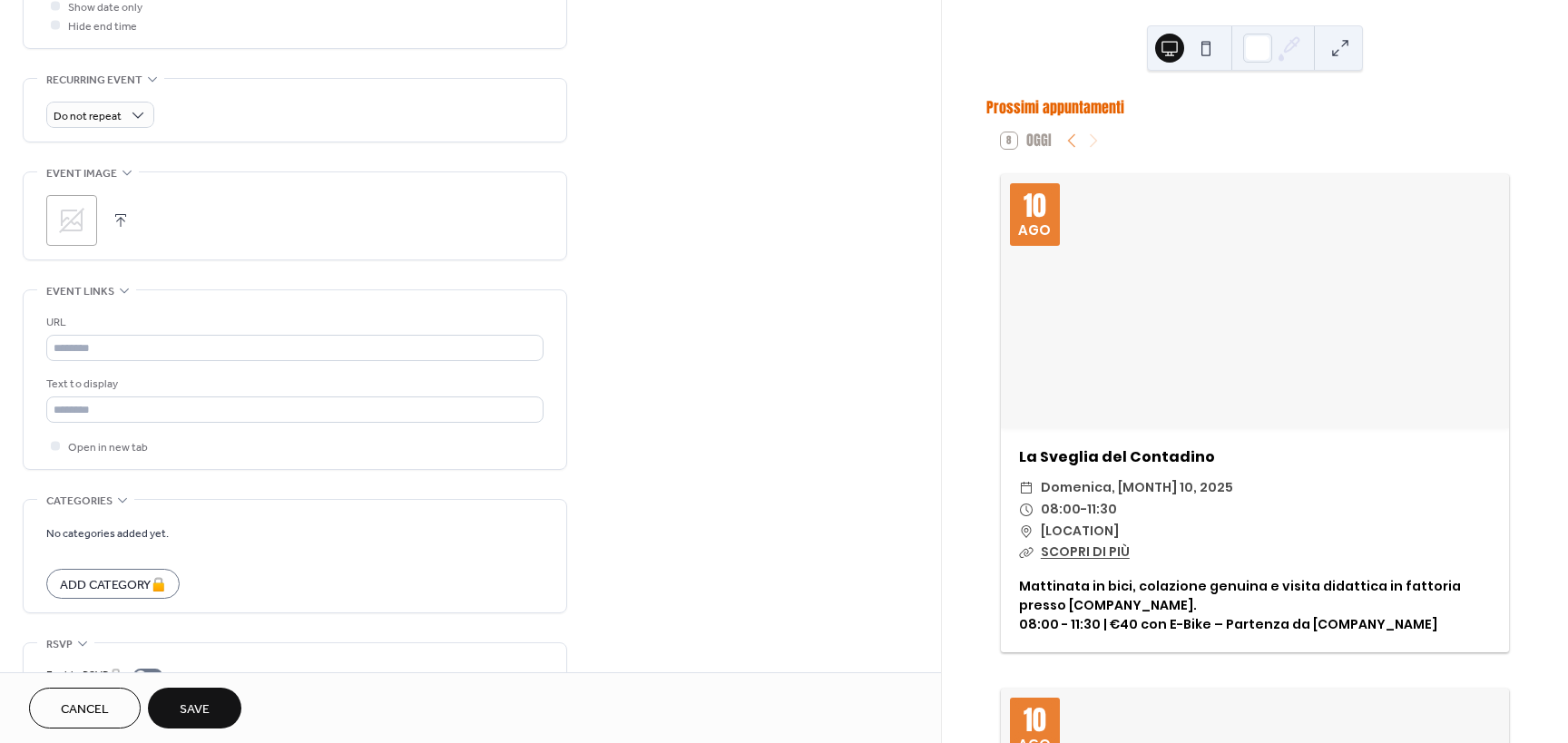 scroll, scrollTop: 812, scrollLeft: 0, axis: vertical 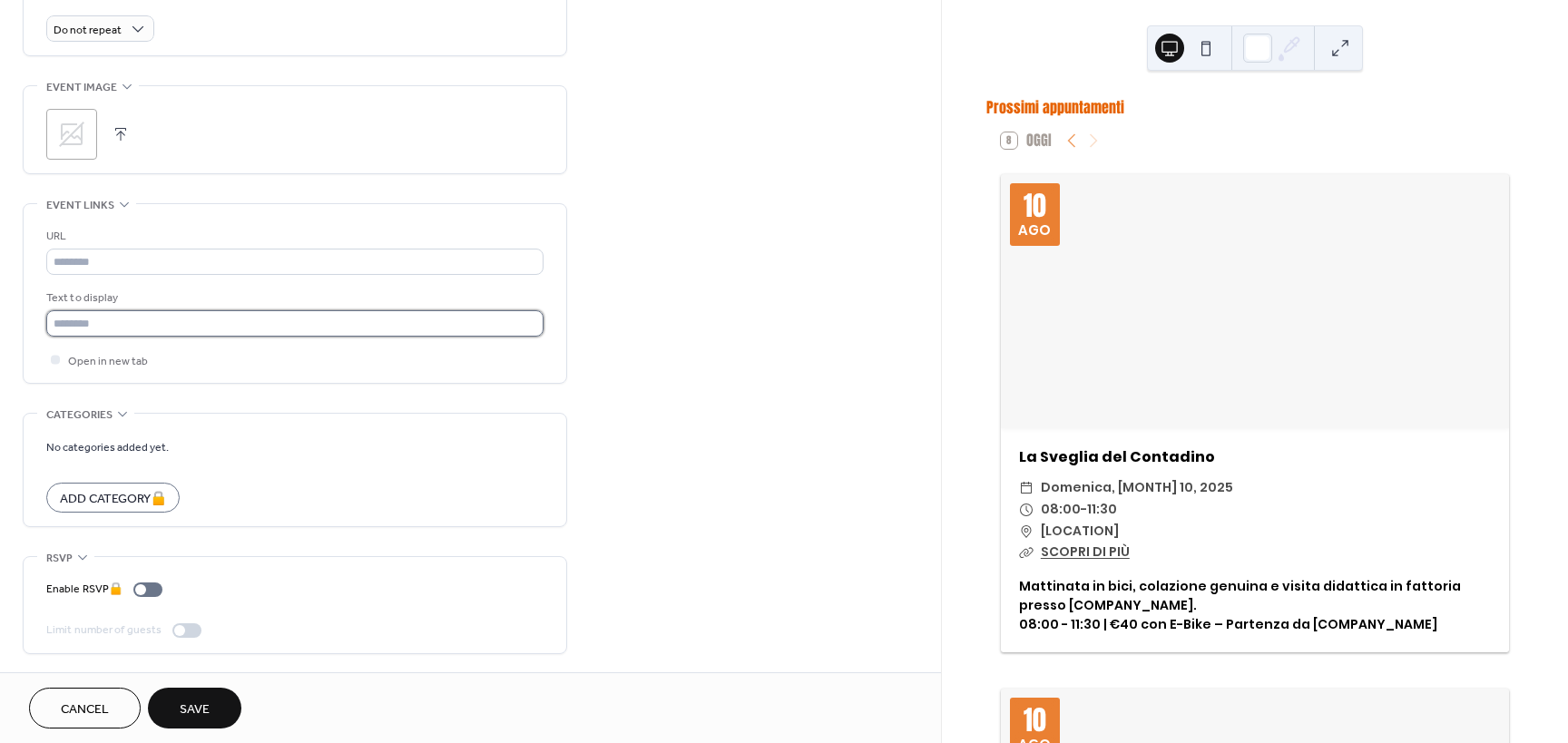 click at bounding box center (295, 323) 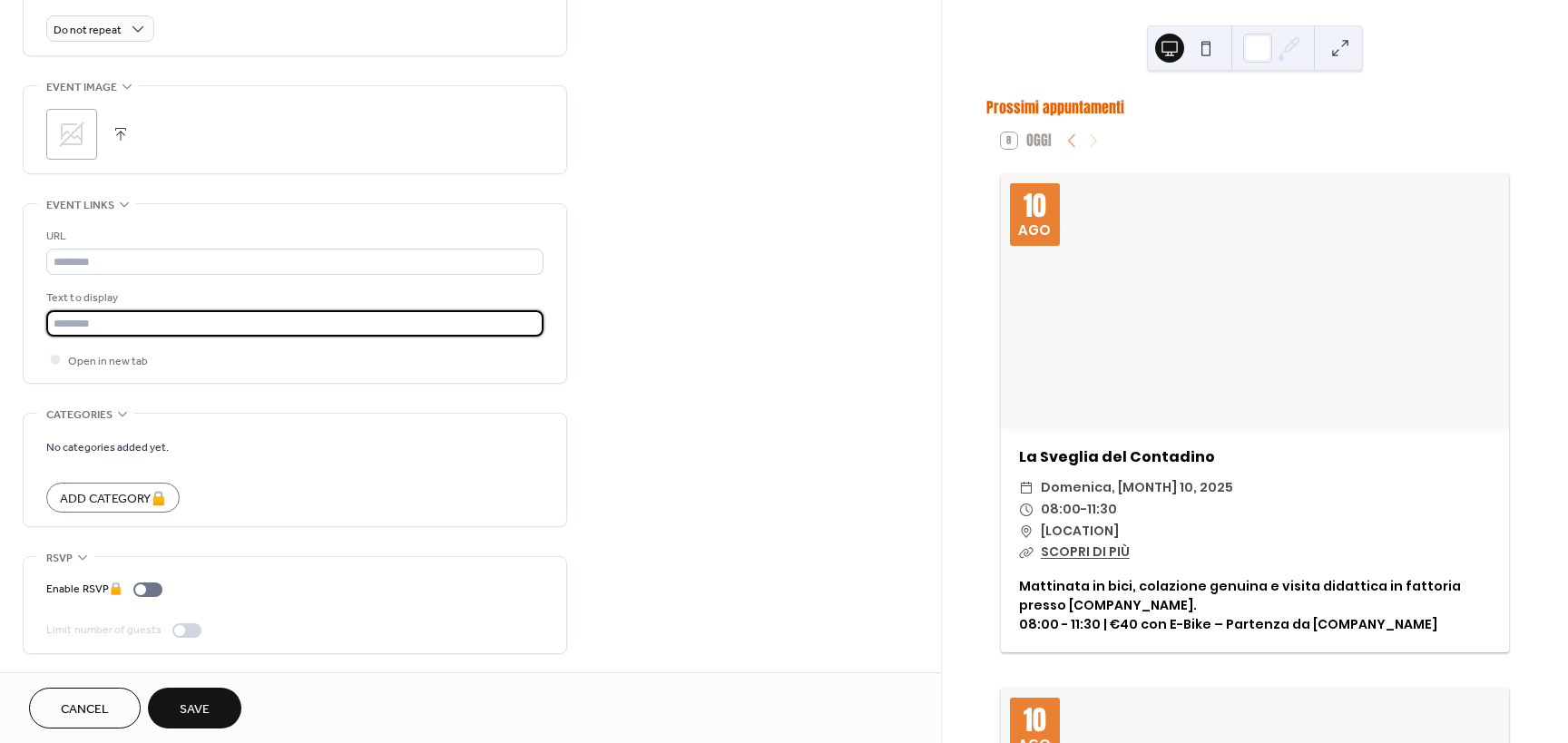 paste on "**********" 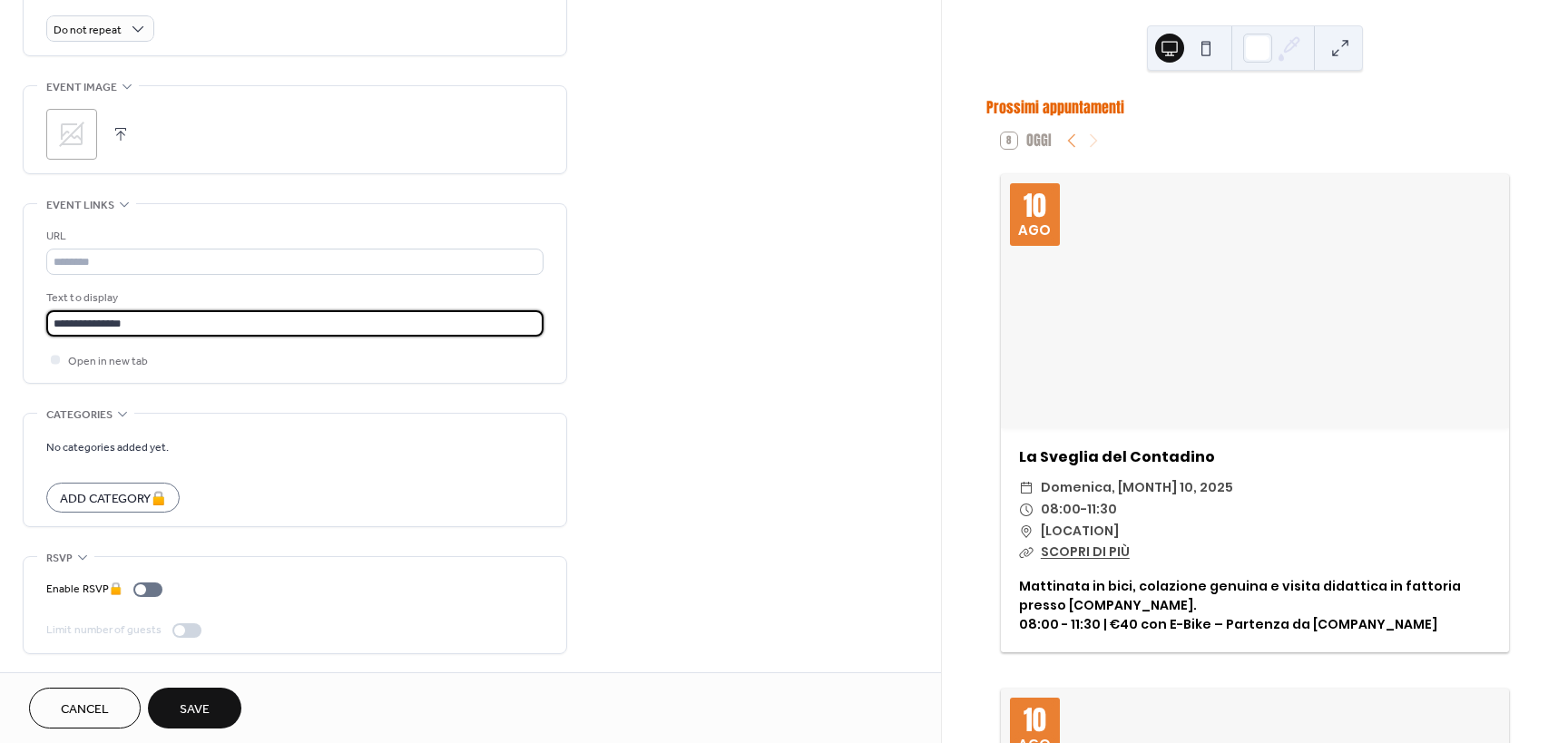 type on "**********" 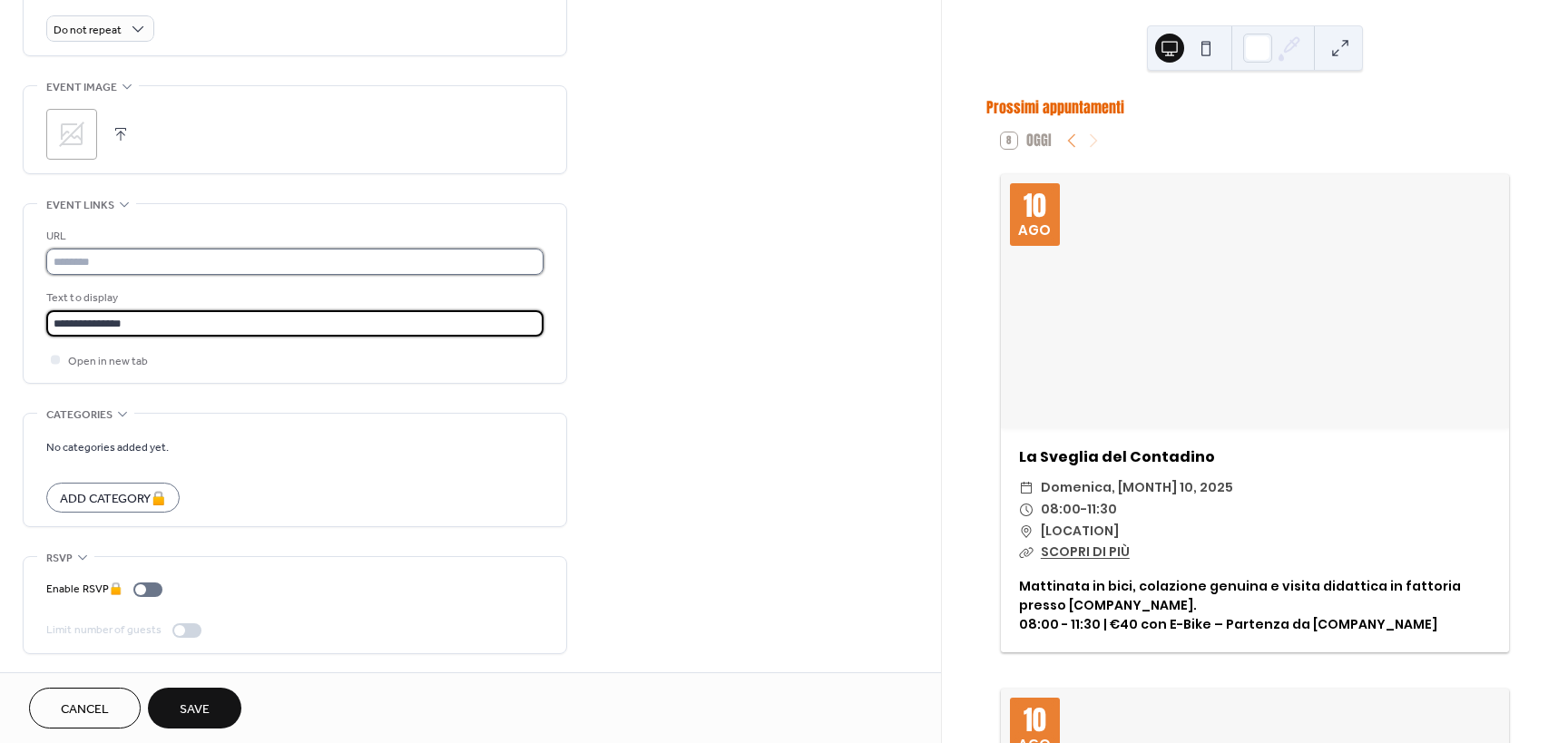 click at bounding box center [295, 261] 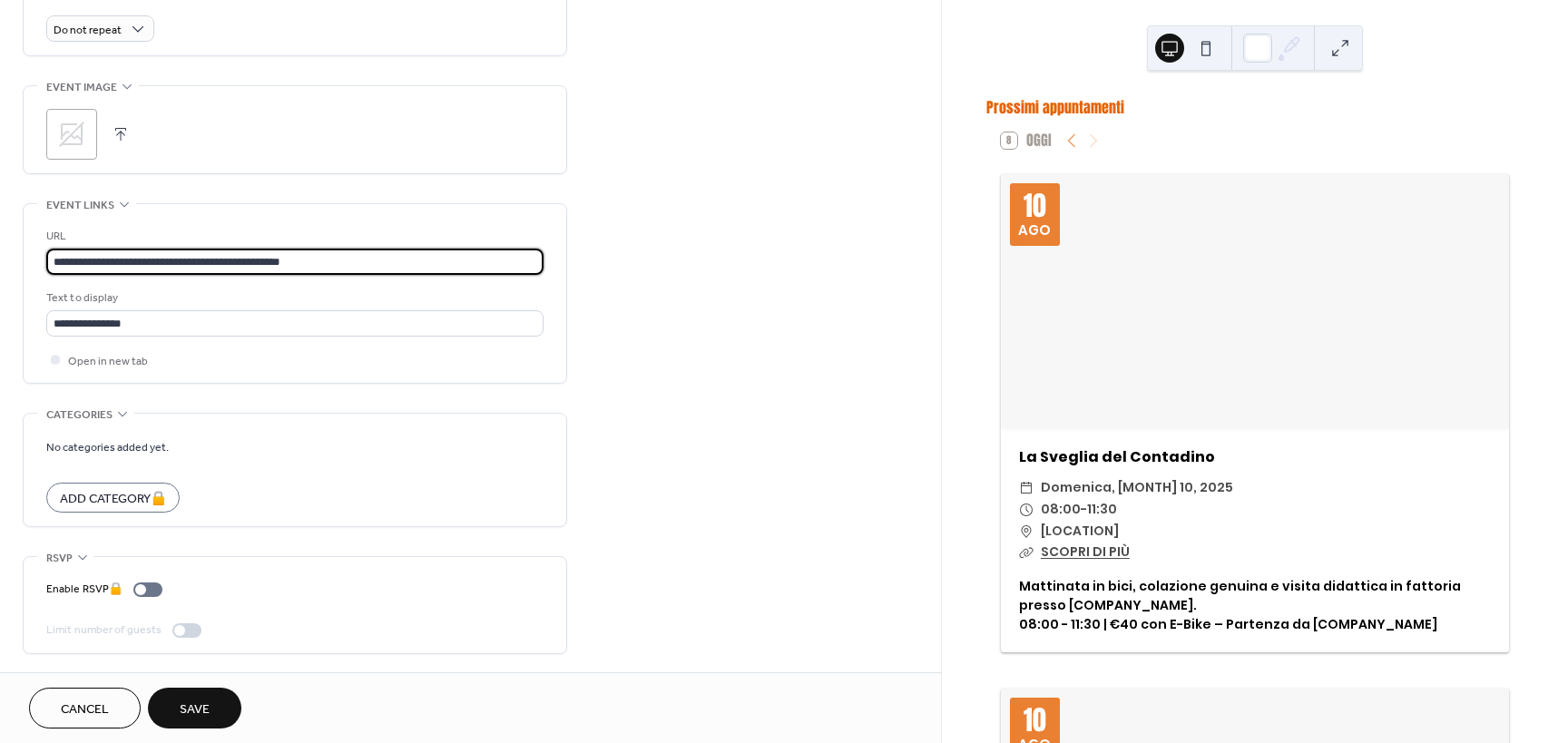 type on "**********" 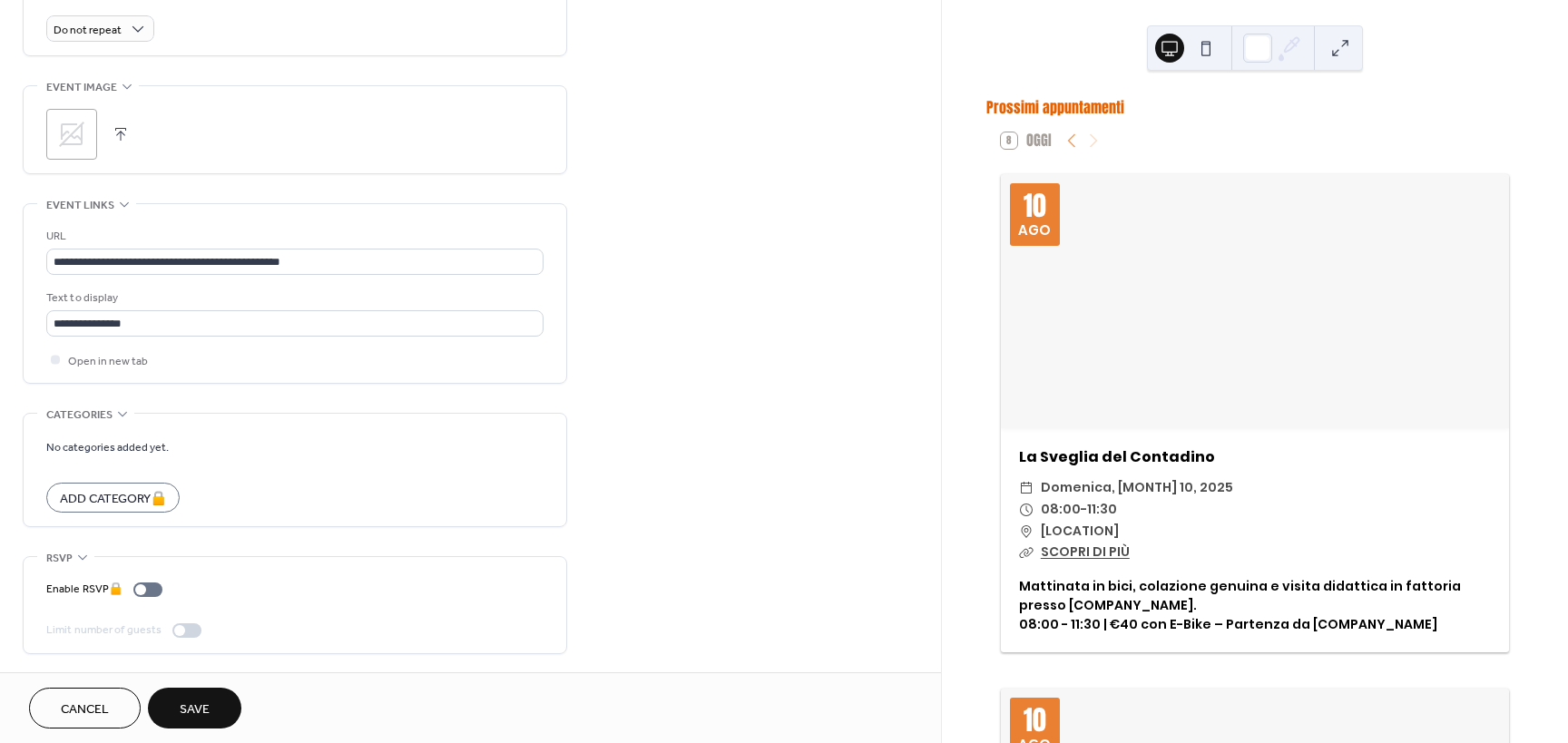 click 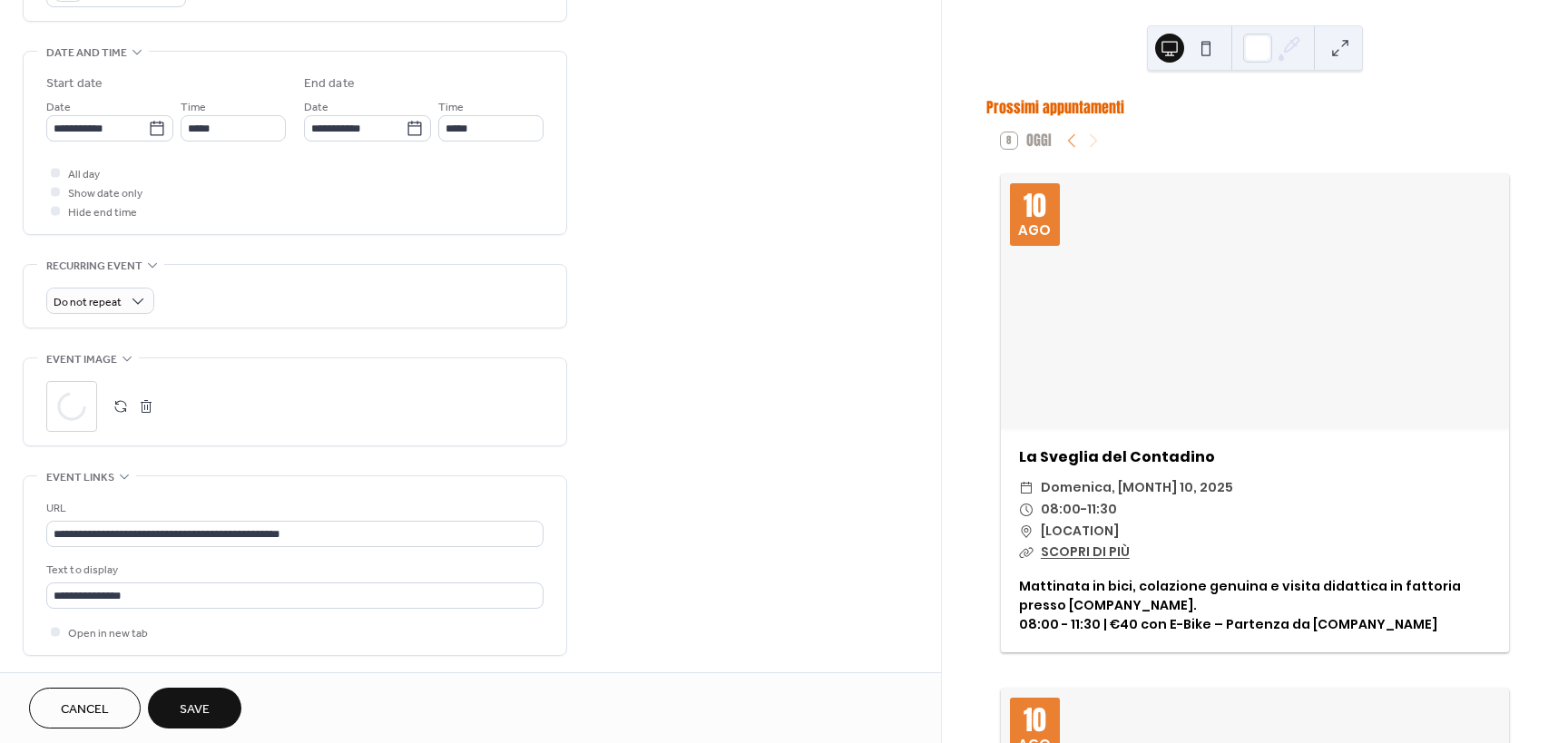scroll, scrollTop: 358, scrollLeft: 0, axis: vertical 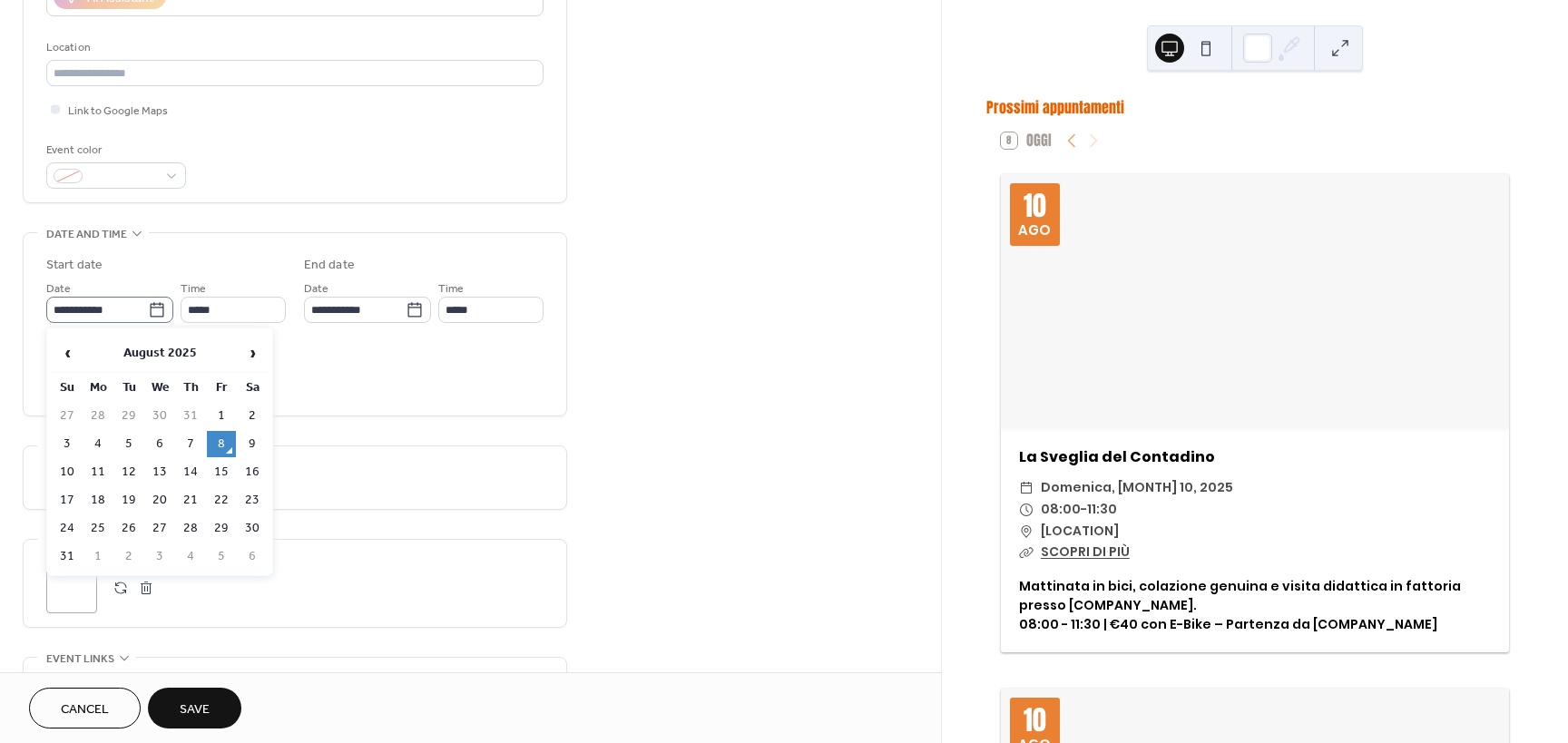 click 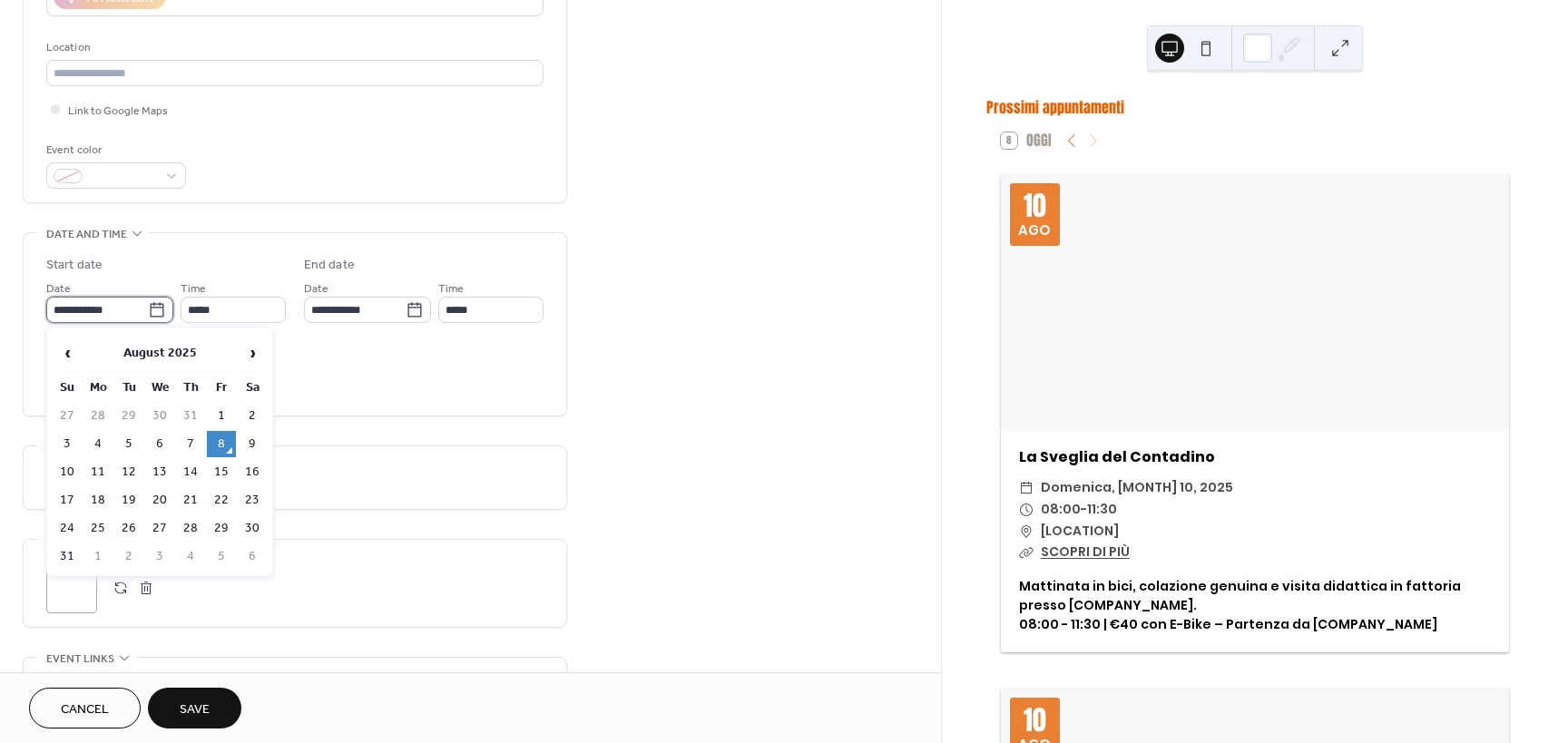 click on "**********" at bounding box center [97, 309] 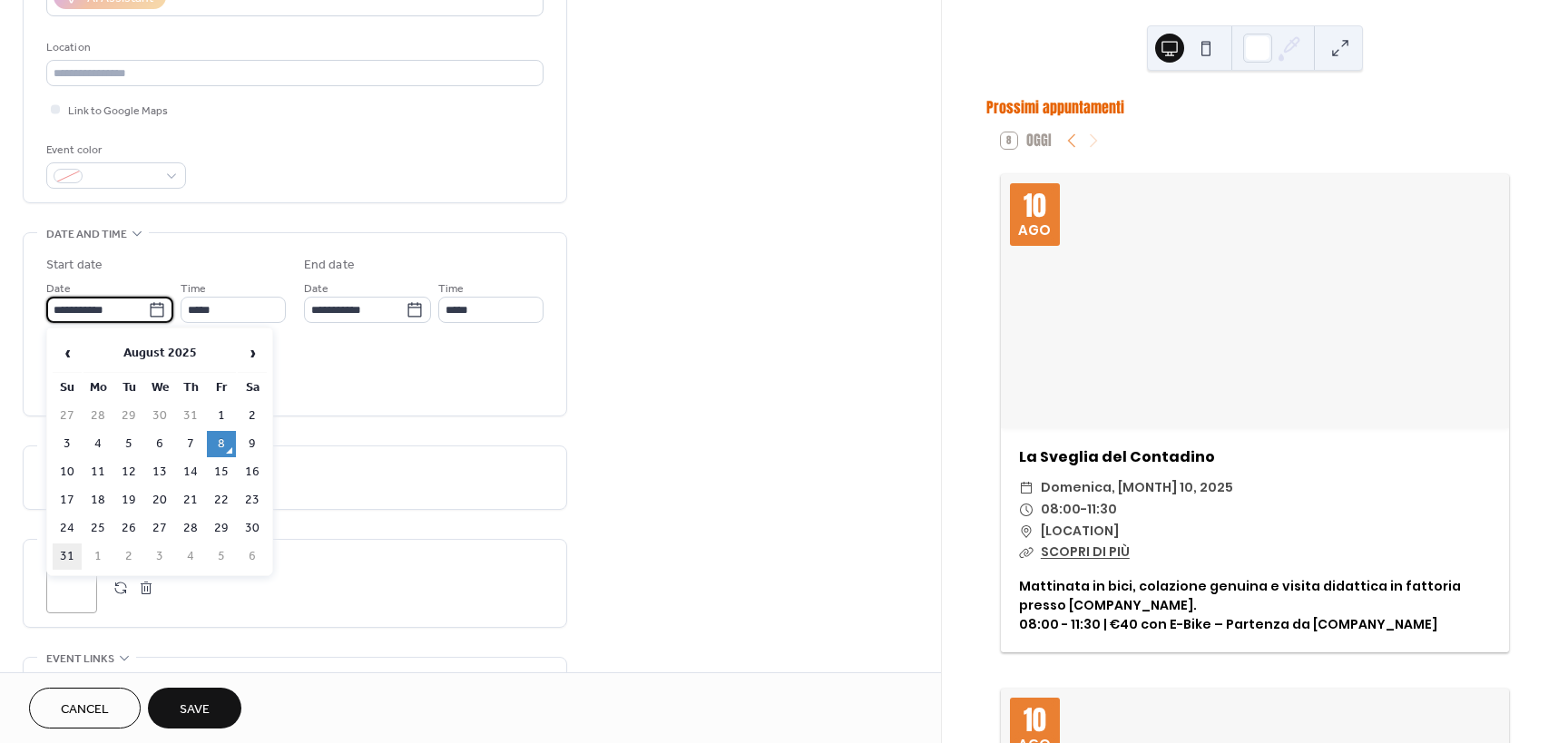 click on "31" at bounding box center [67, 556] 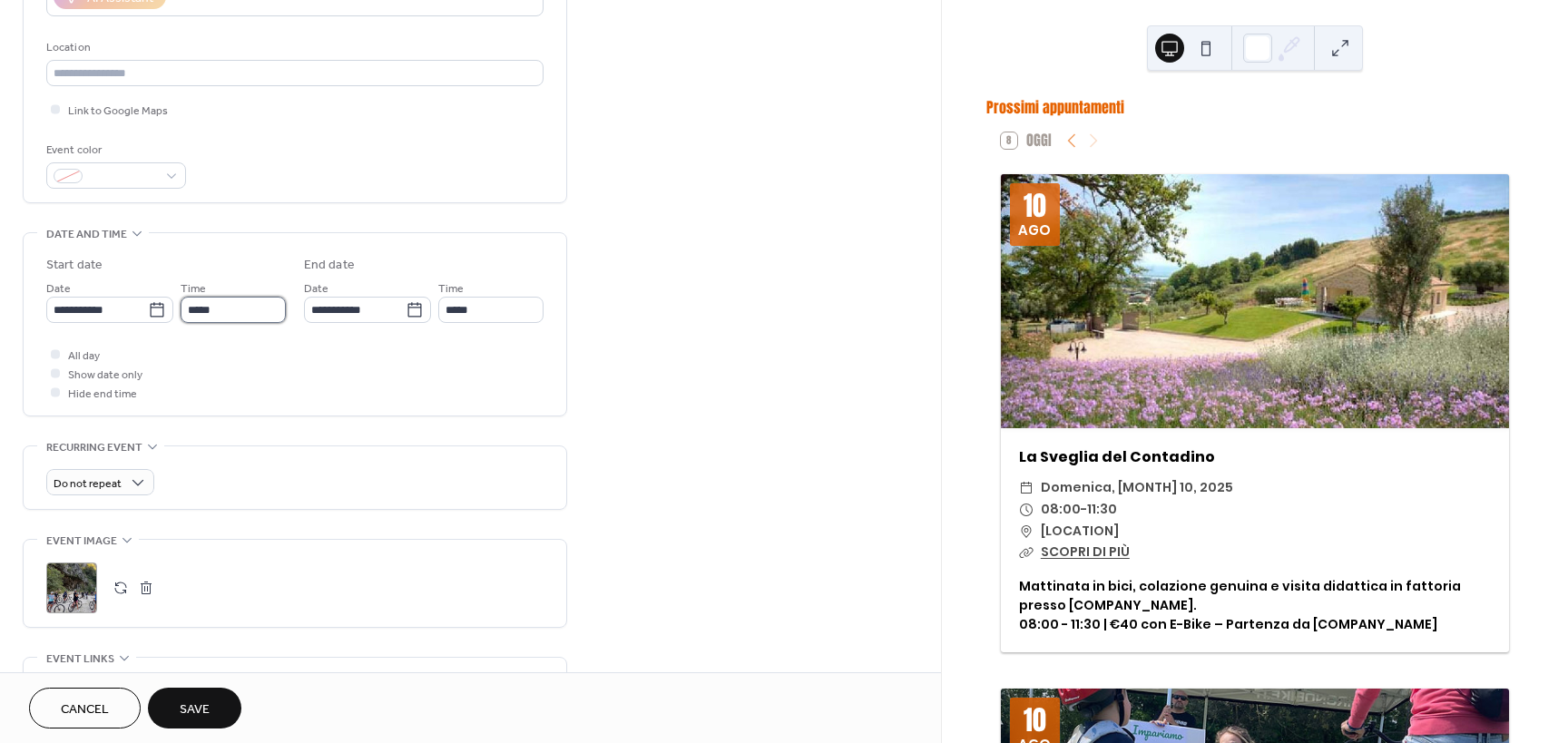 click on "*****" at bounding box center [233, 309] 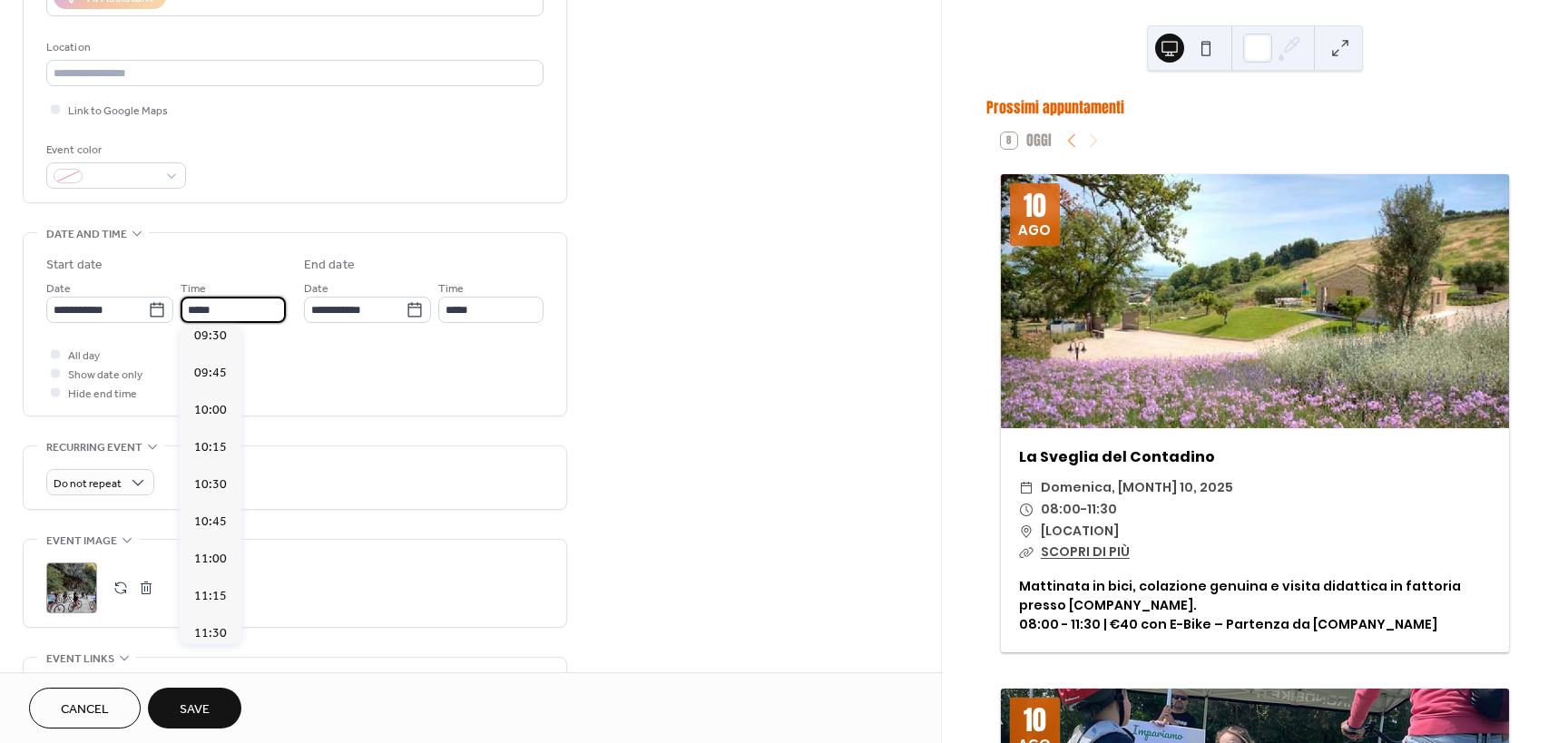 scroll, scrollTop: 1332, scrollLeft: 0, axis: vertical 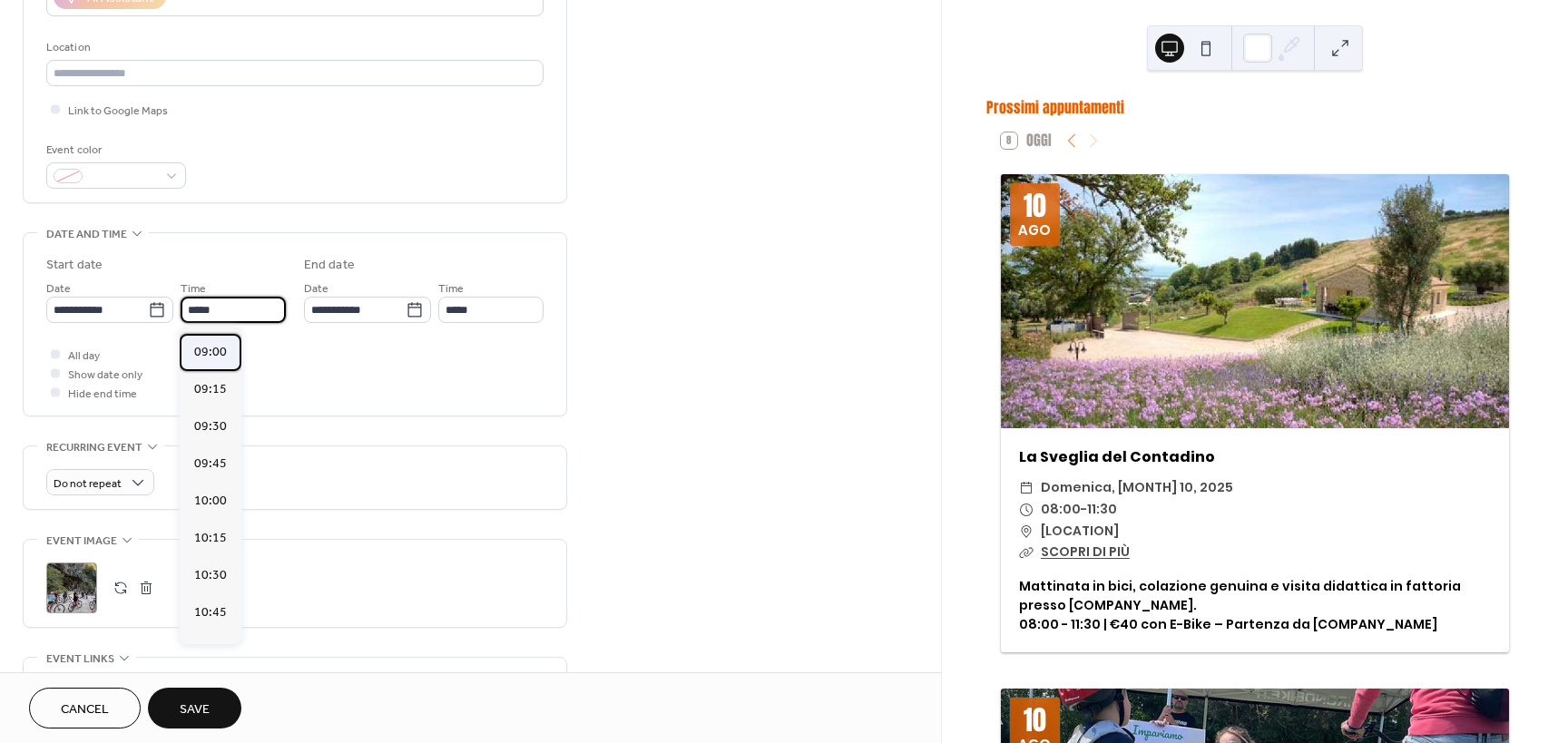 click on "09:00" at bounding box center (211, 352) 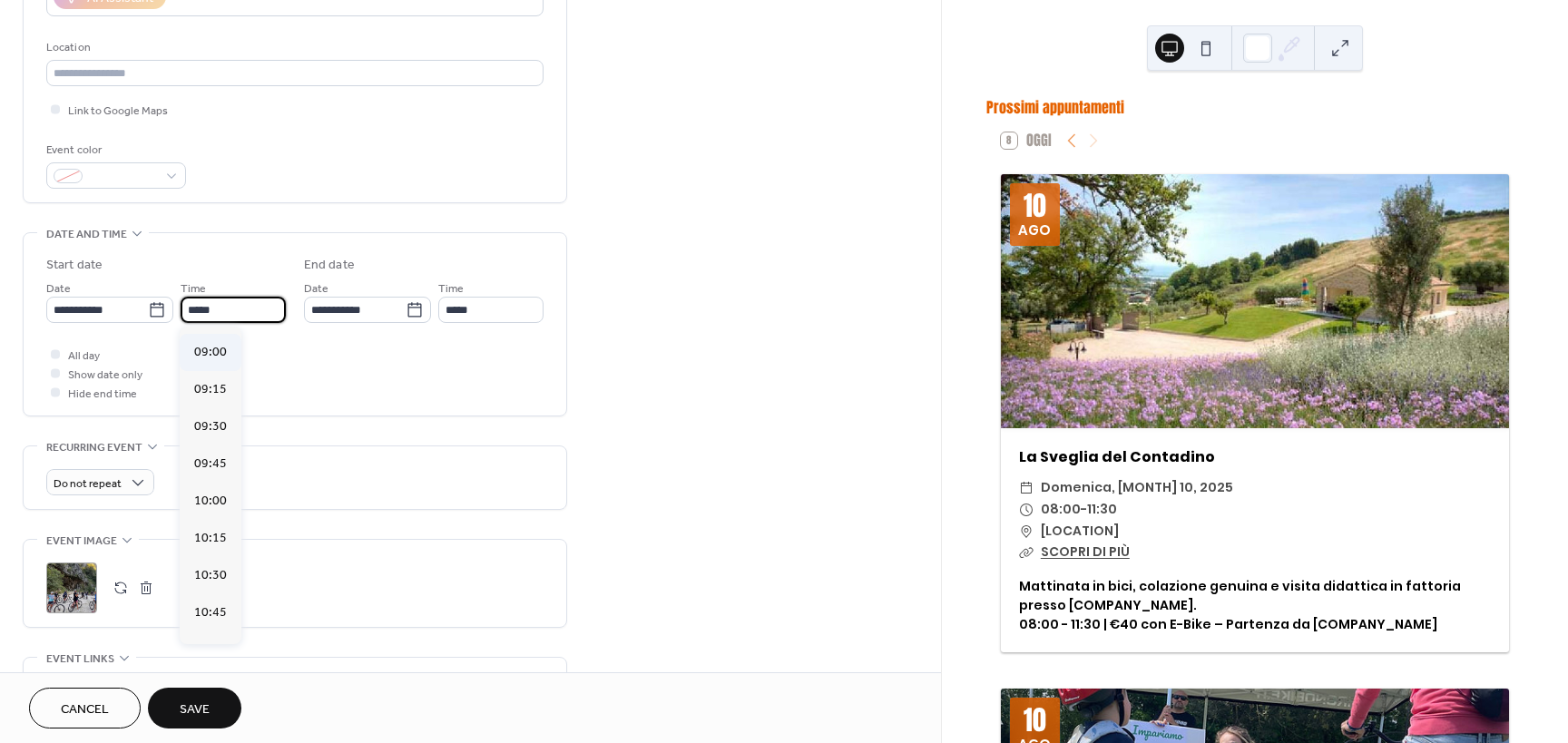 type on "*****" 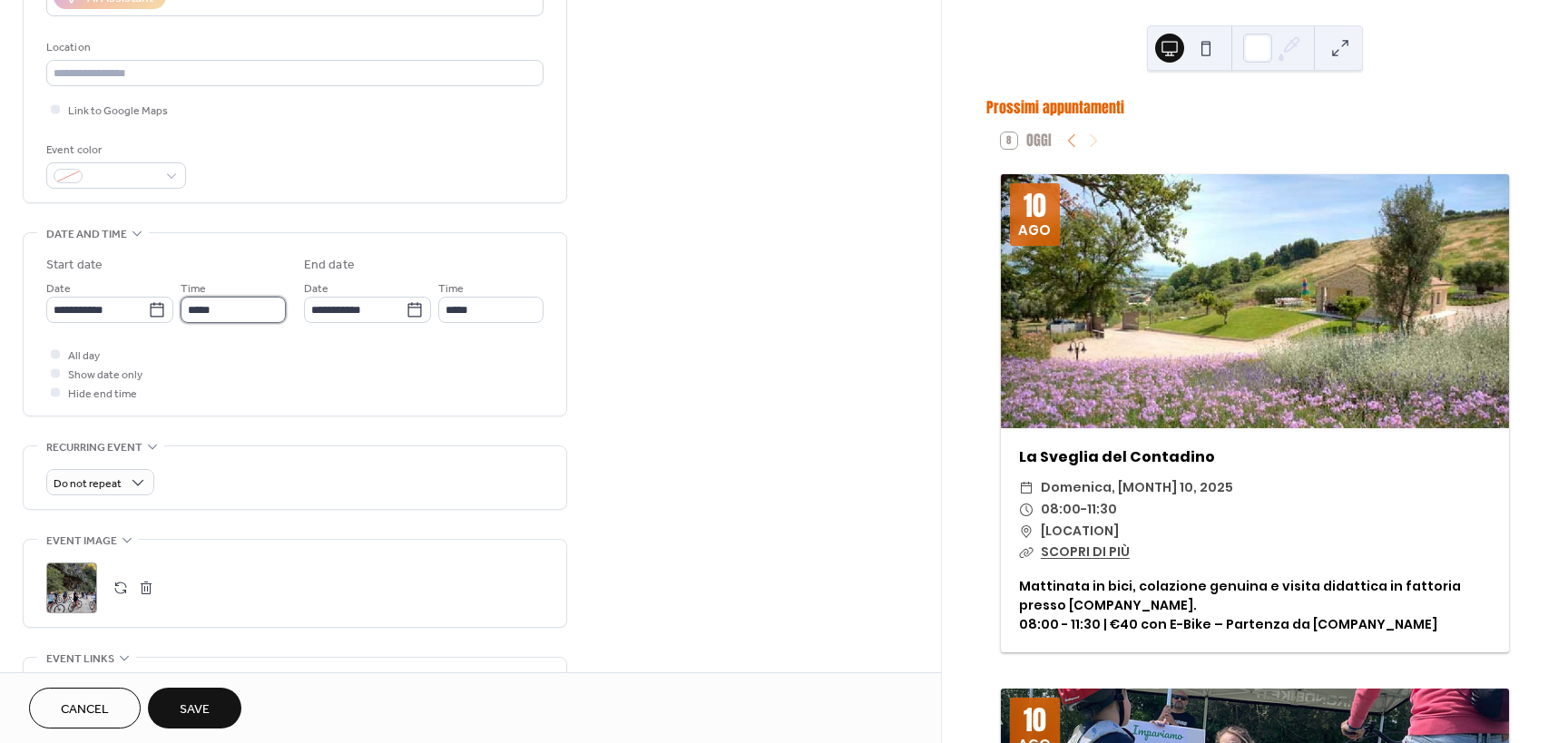 click on "*****" at bounding box center (233, 309) 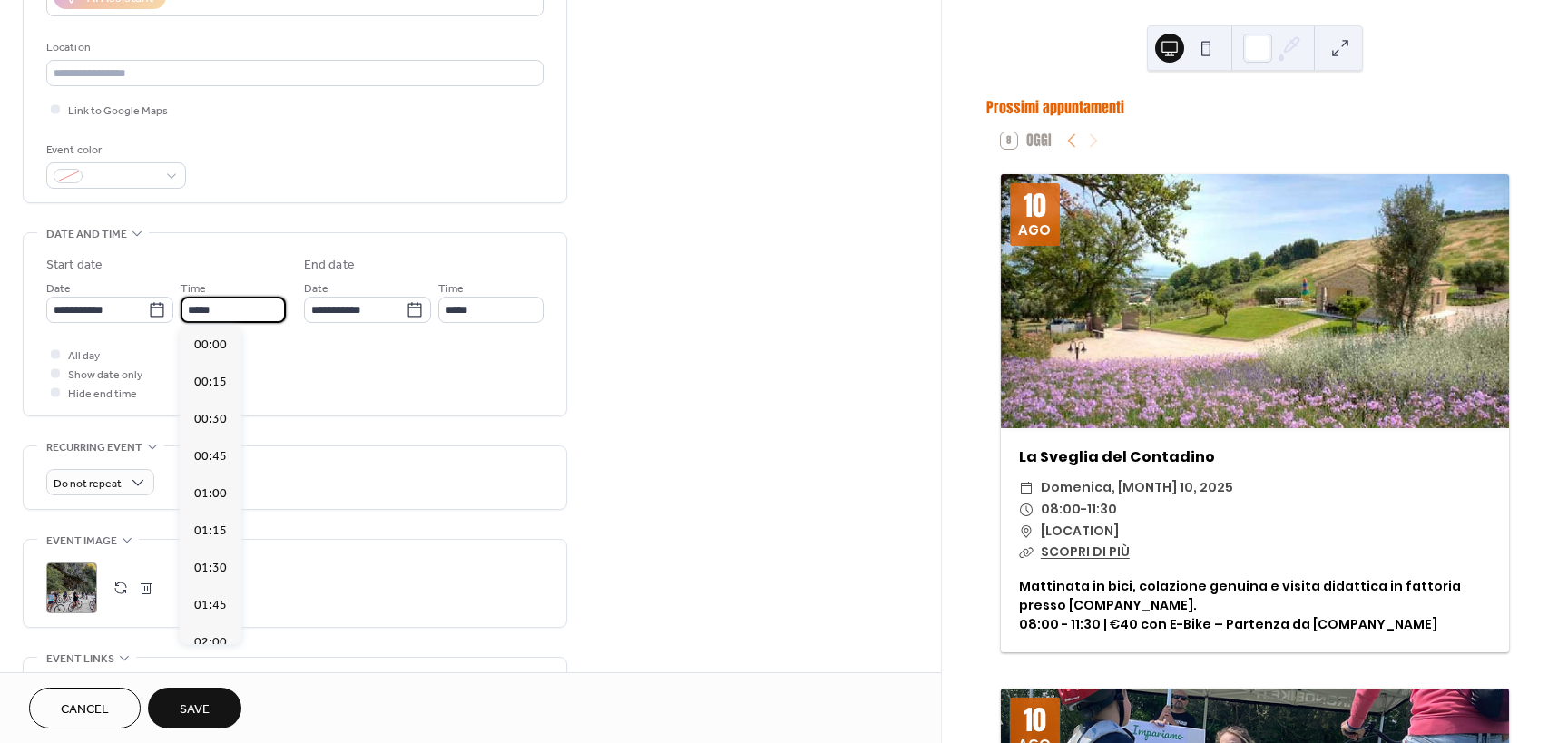 scroll, scrollTop: 1339, scrollLeft: 0, axis: vertical 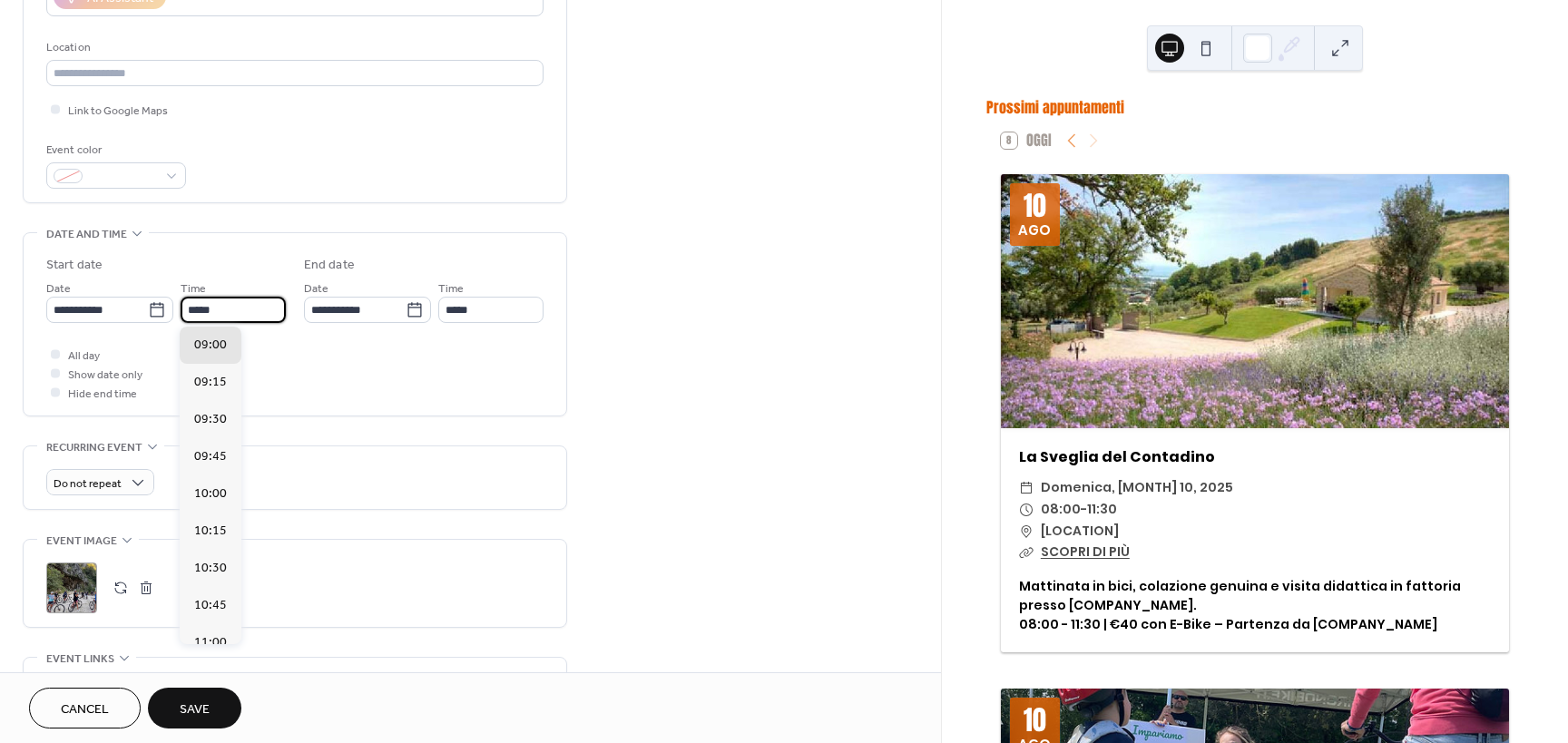 click on "**********" at bounding box center [295, 328] 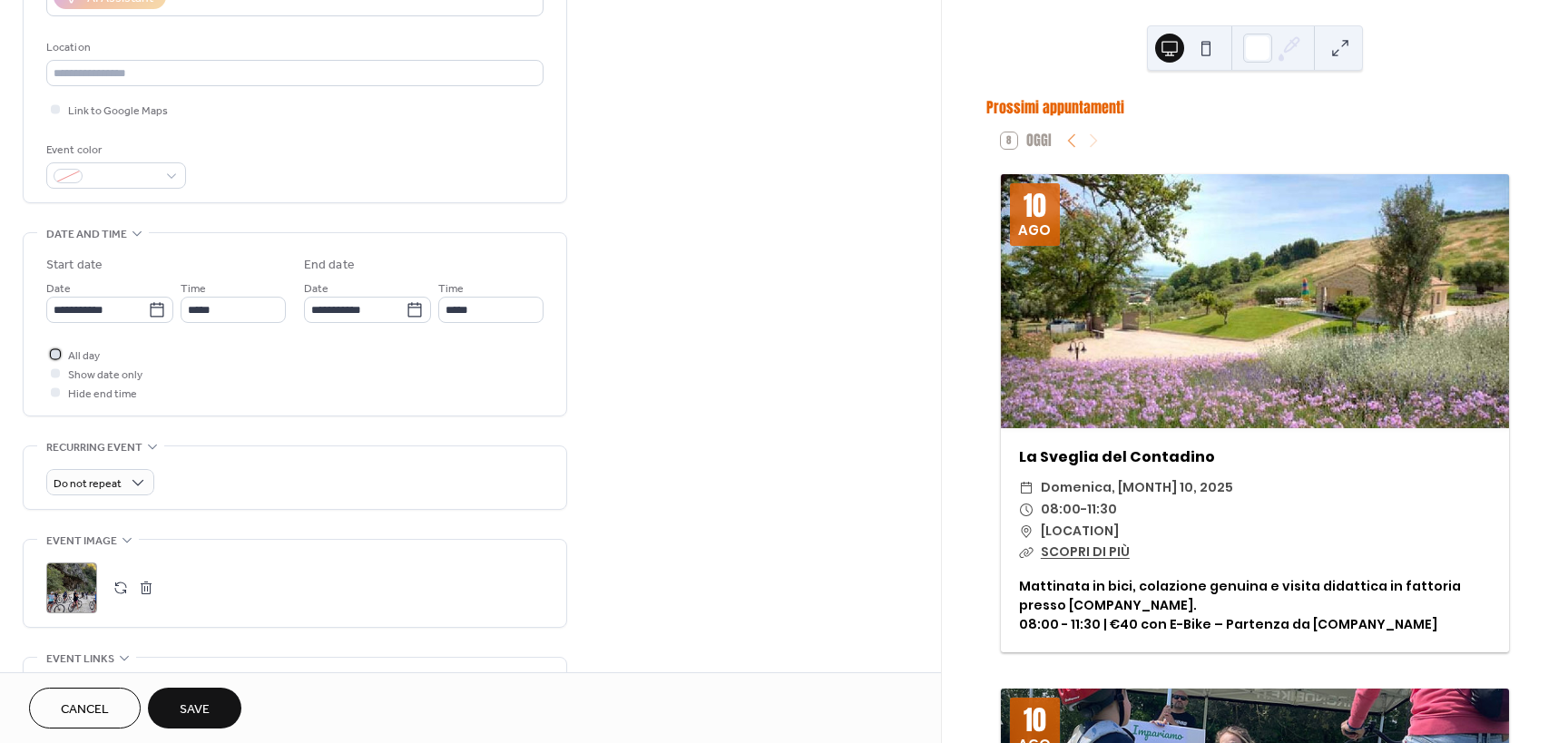 click at bounding box center (55, 354) 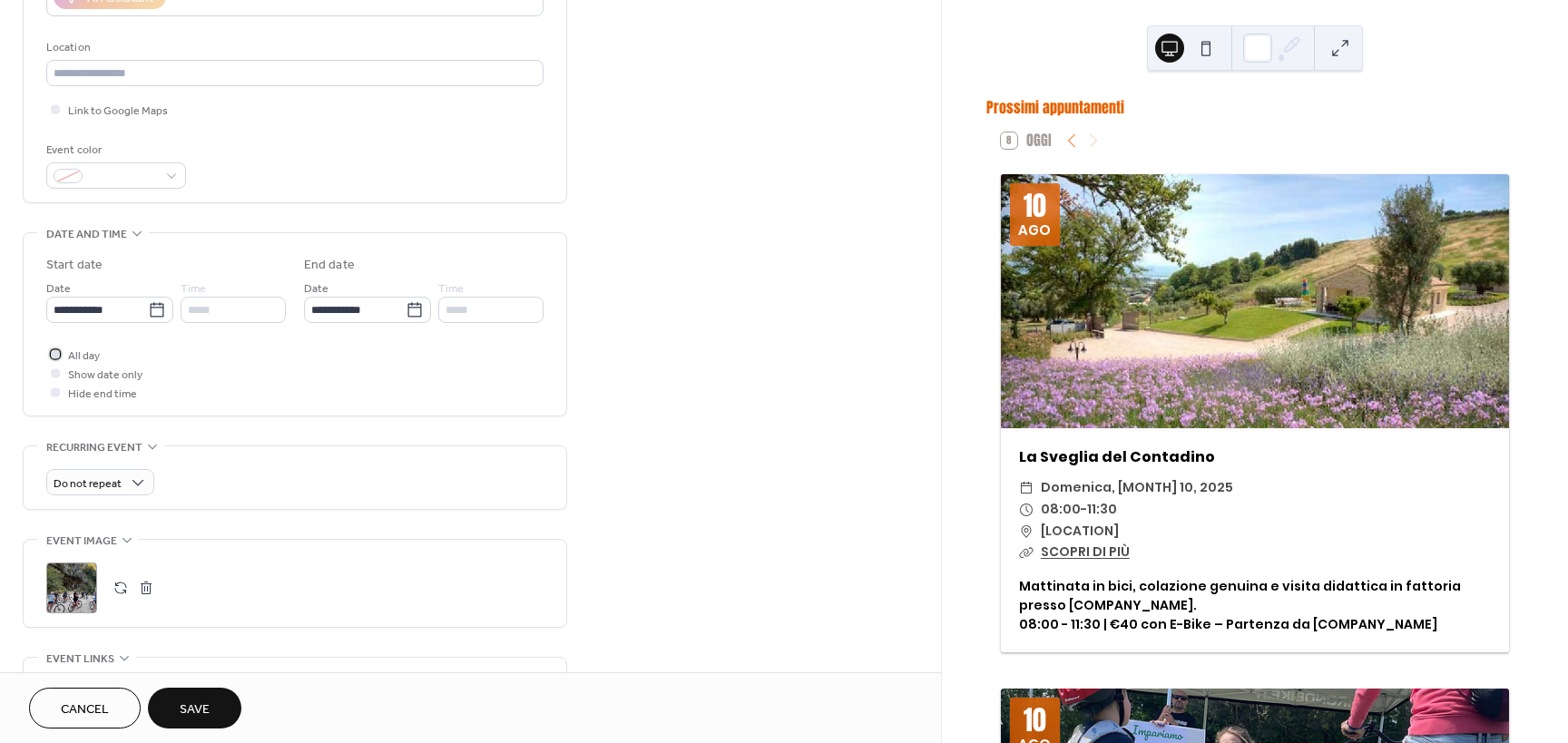 click at bounding box center [55, 354] 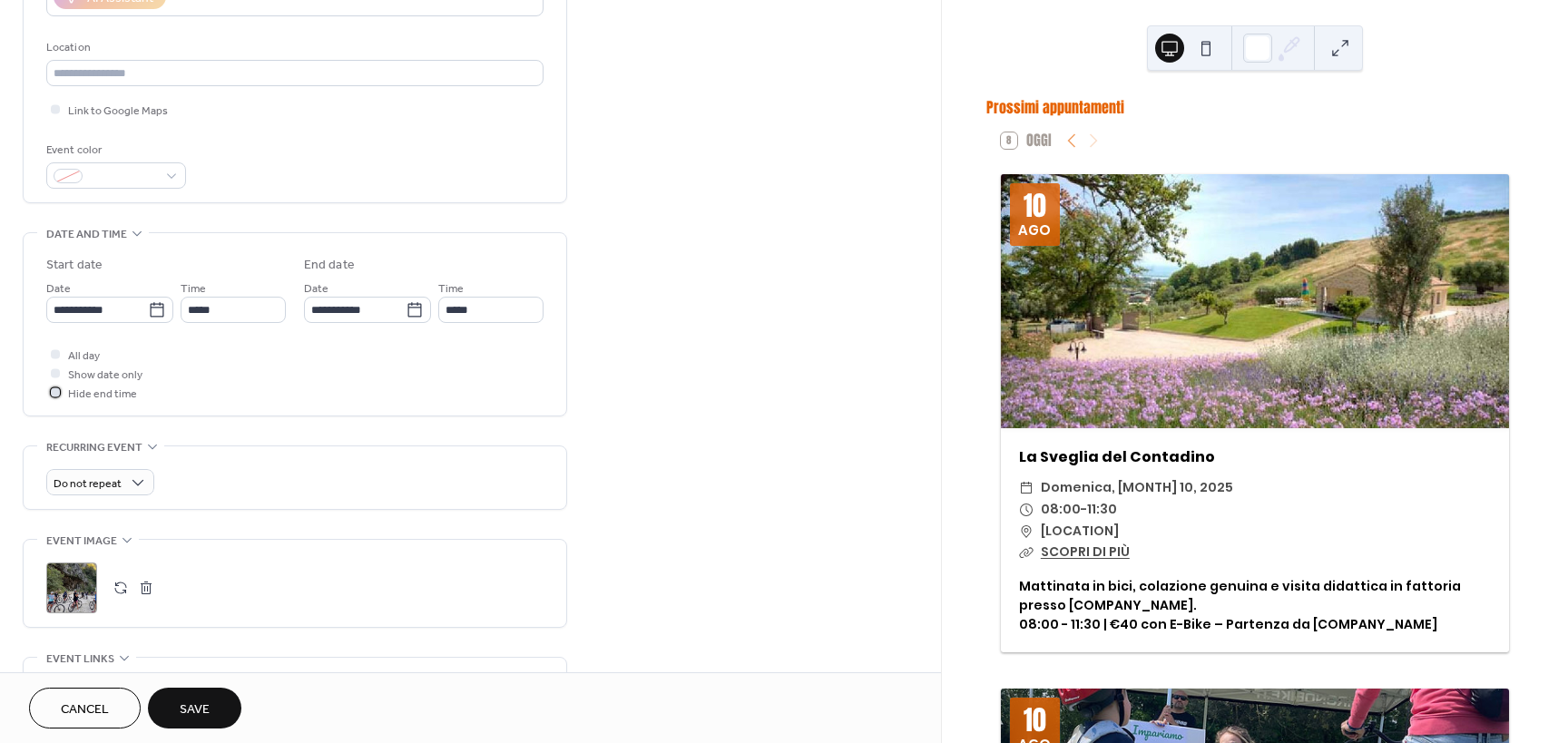 click at bounding box center [55, 392] 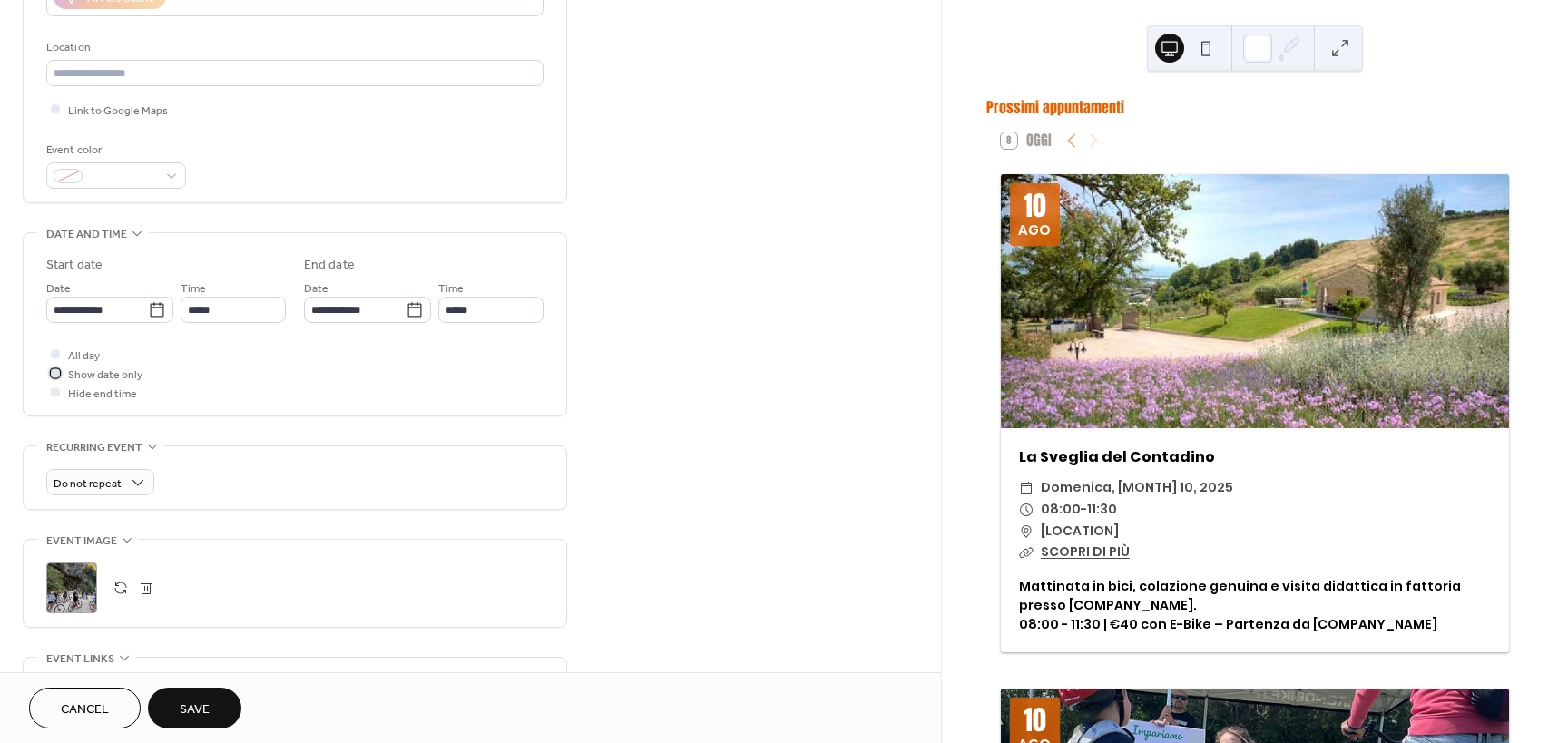 click at bounding box center (55, 373) 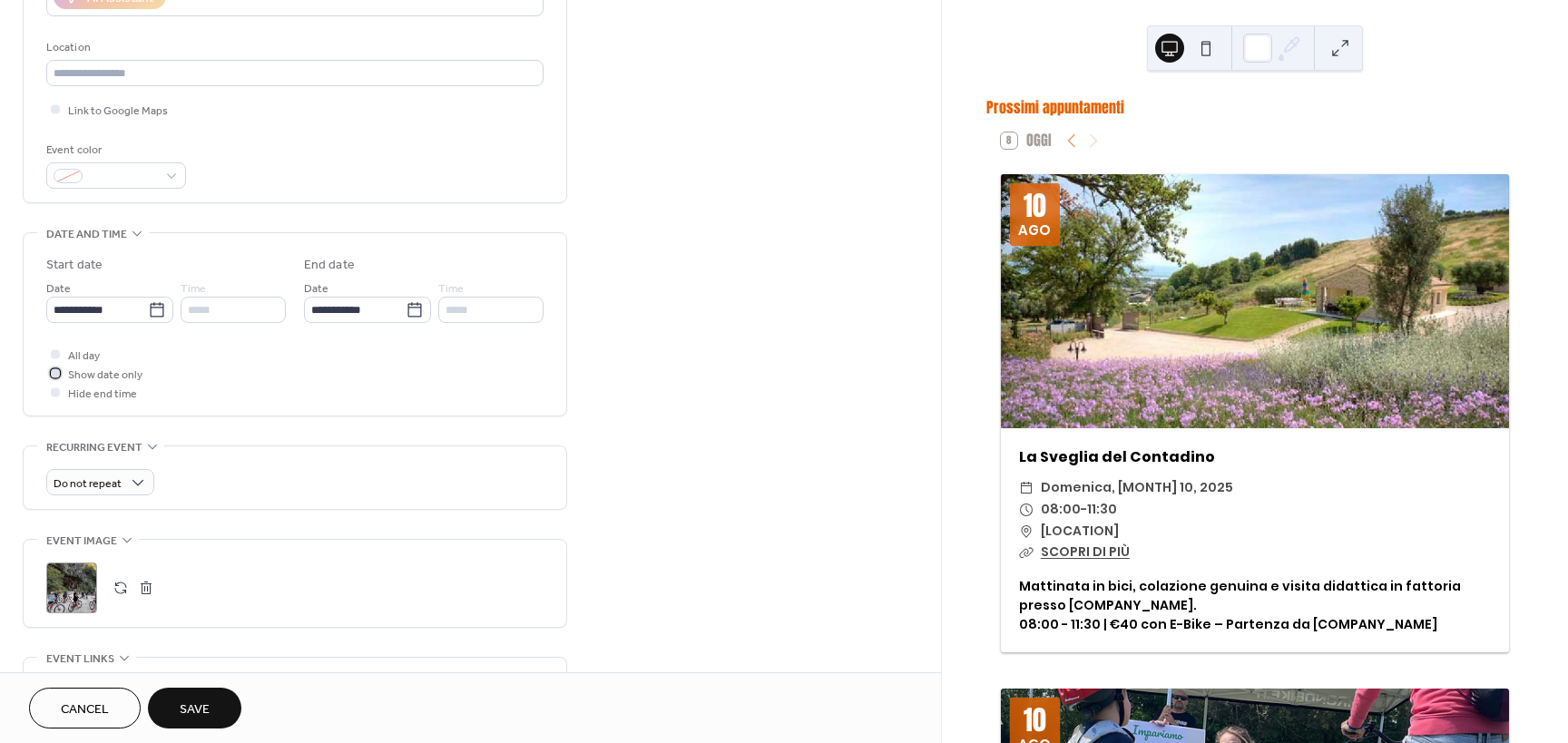 click at bounding box center [55, 373] 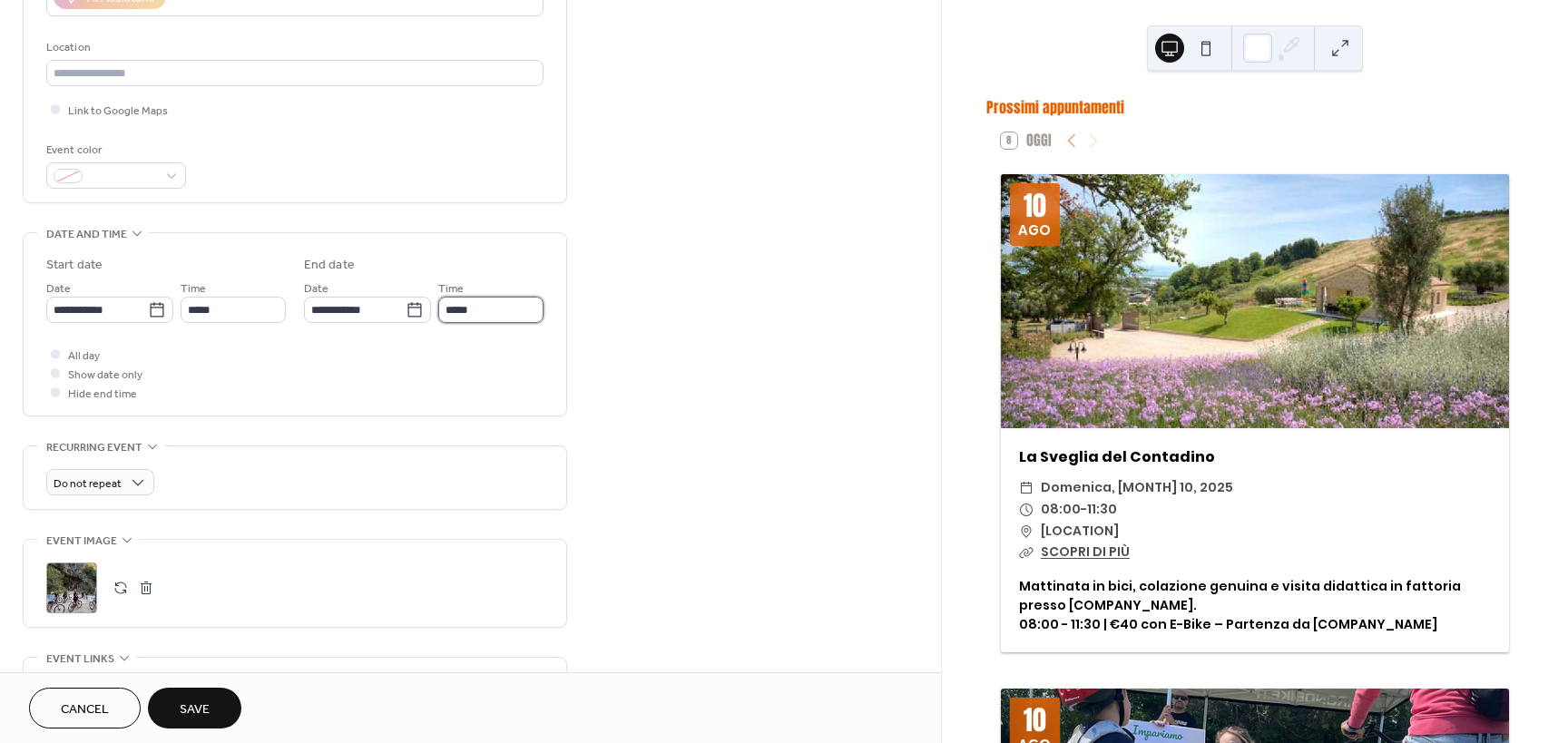 click on "*****" at bounding box center (491, 309) 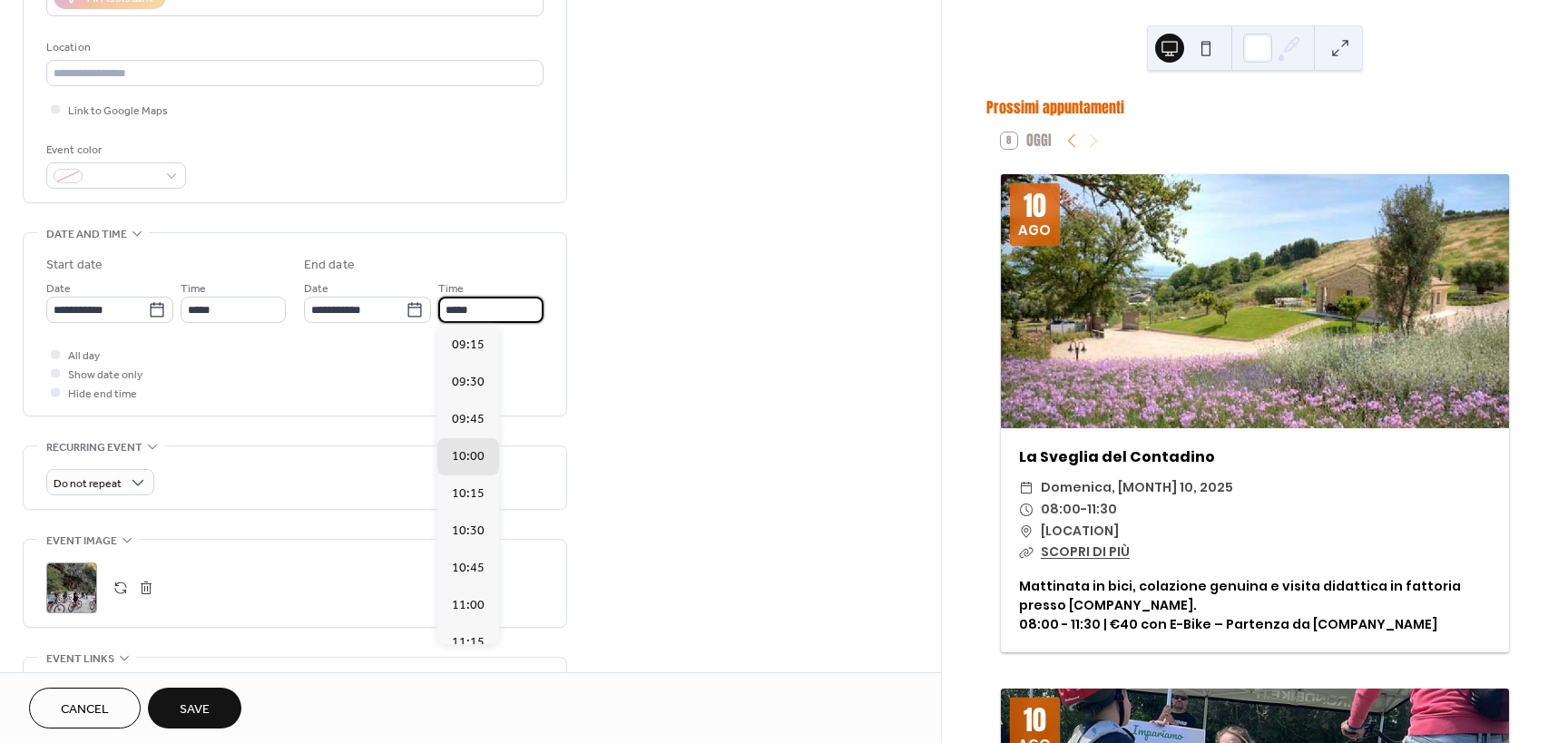 click on "*****" at bounding box center [491, 309] 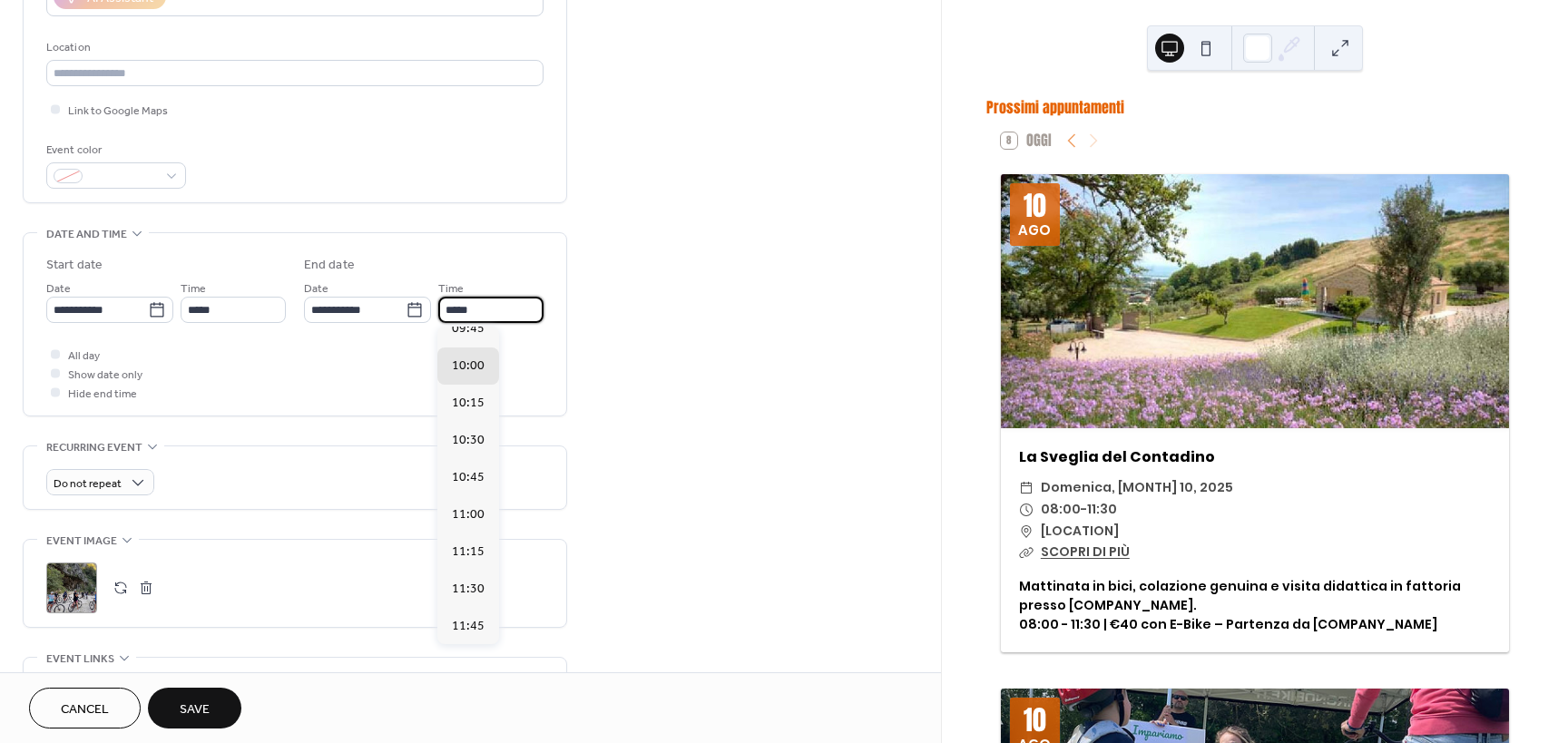 scroll, scrollTop: 272, scrollLeft: 0, axis: vertical 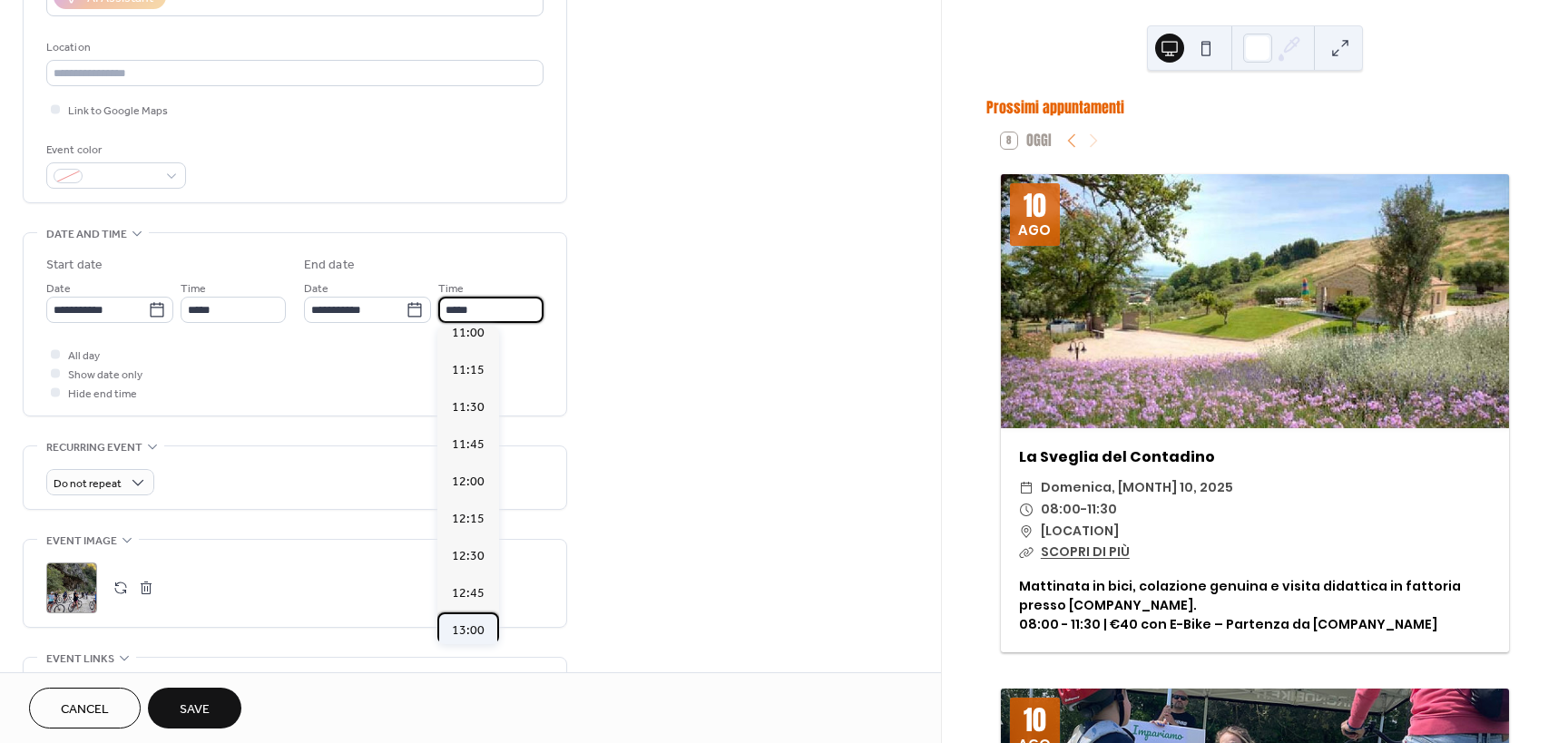 click on "13:00" at bounding box center (468, 631) 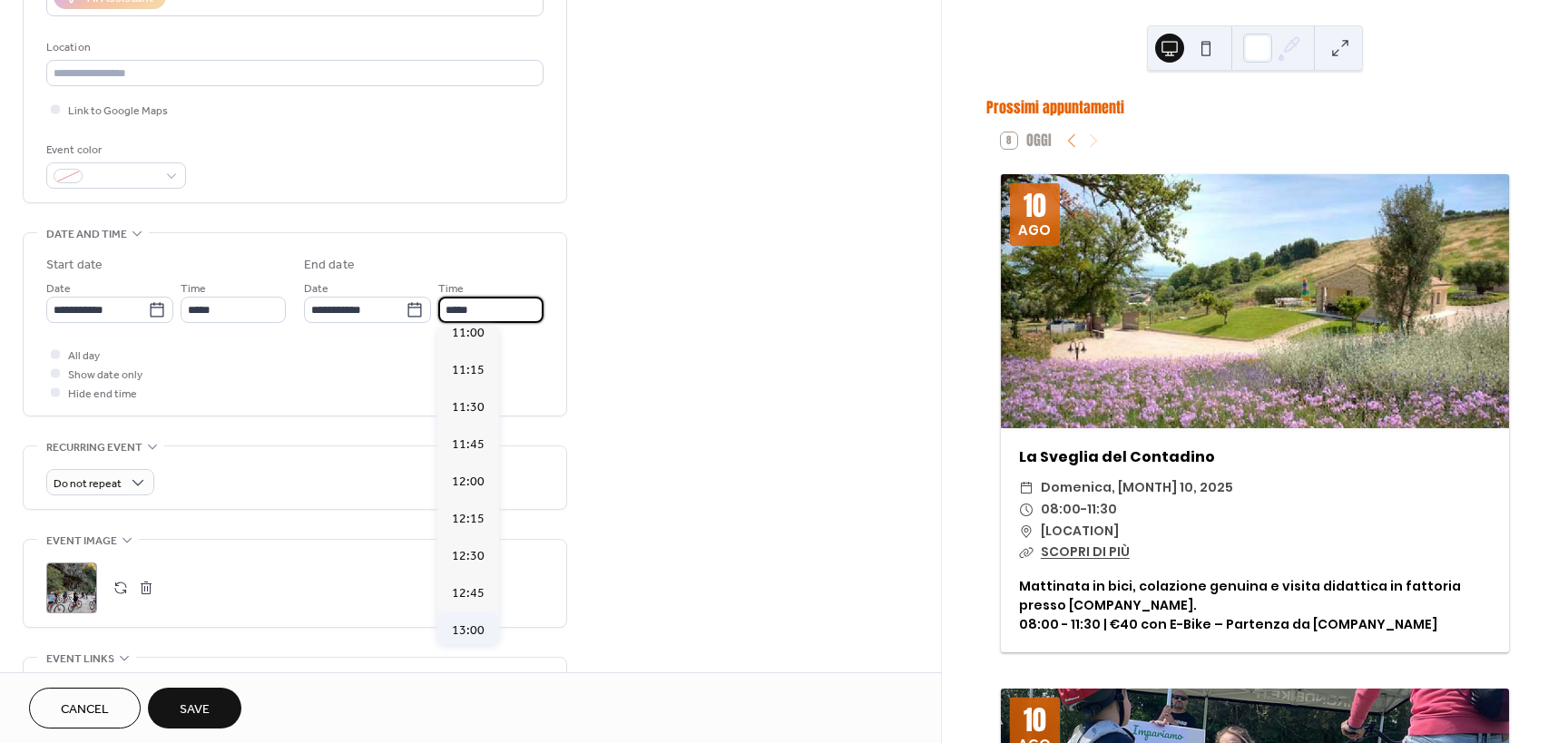 type on "*****" 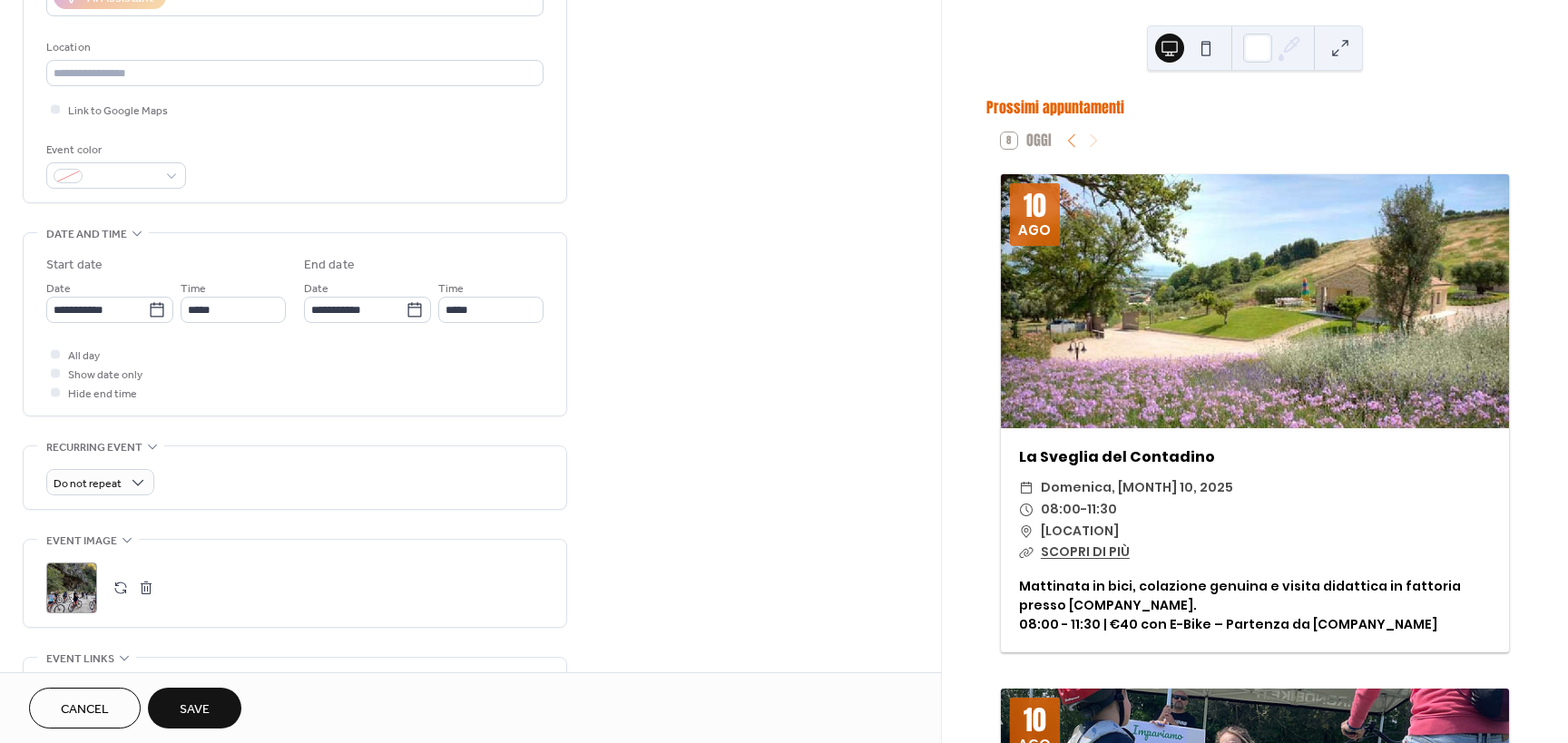 scroll, scrollTop: 177, scrollLeft: 0, axis: vertical 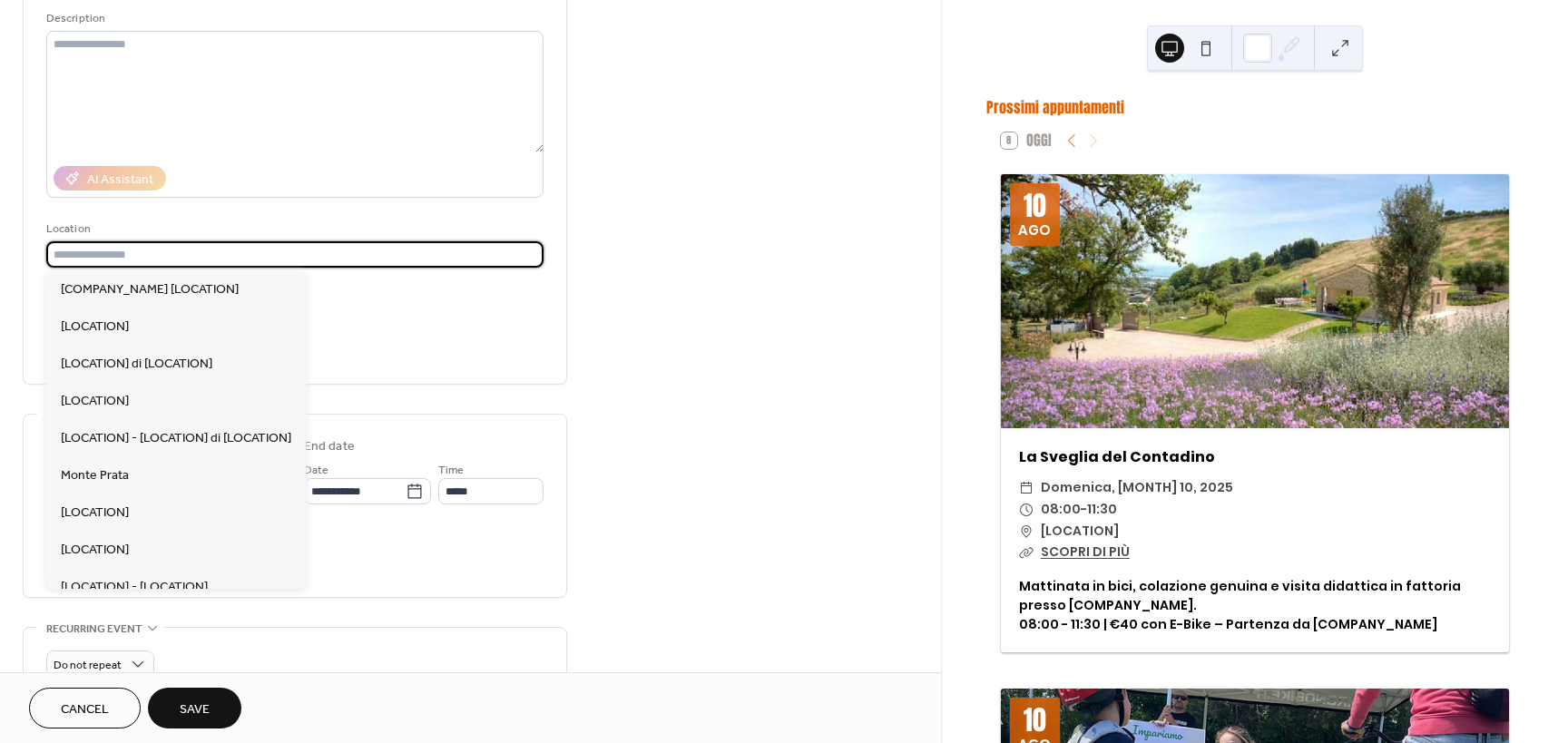 click at bounding box center [295, 254] 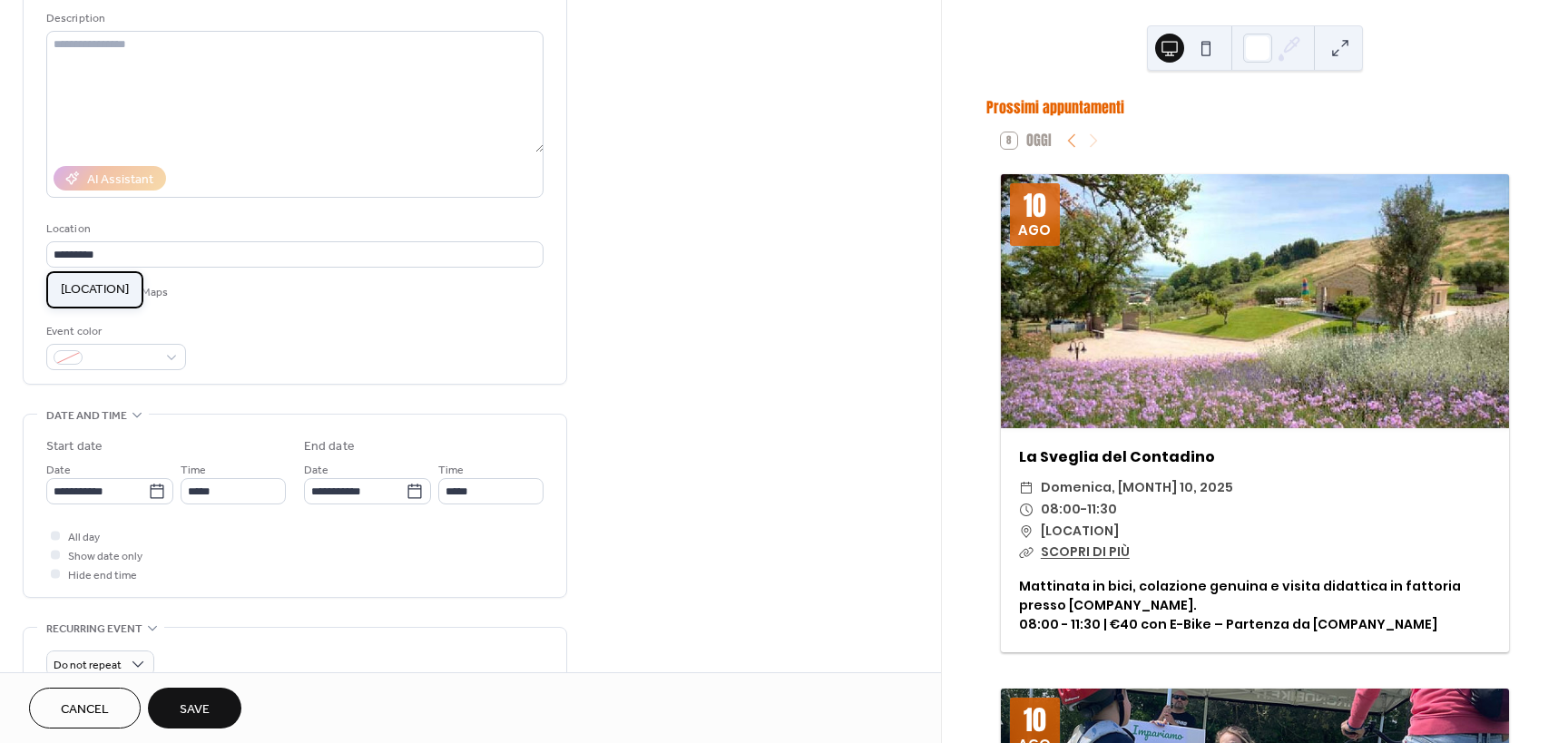 click on "[LOCATION]" at bounding box center [94, 289] 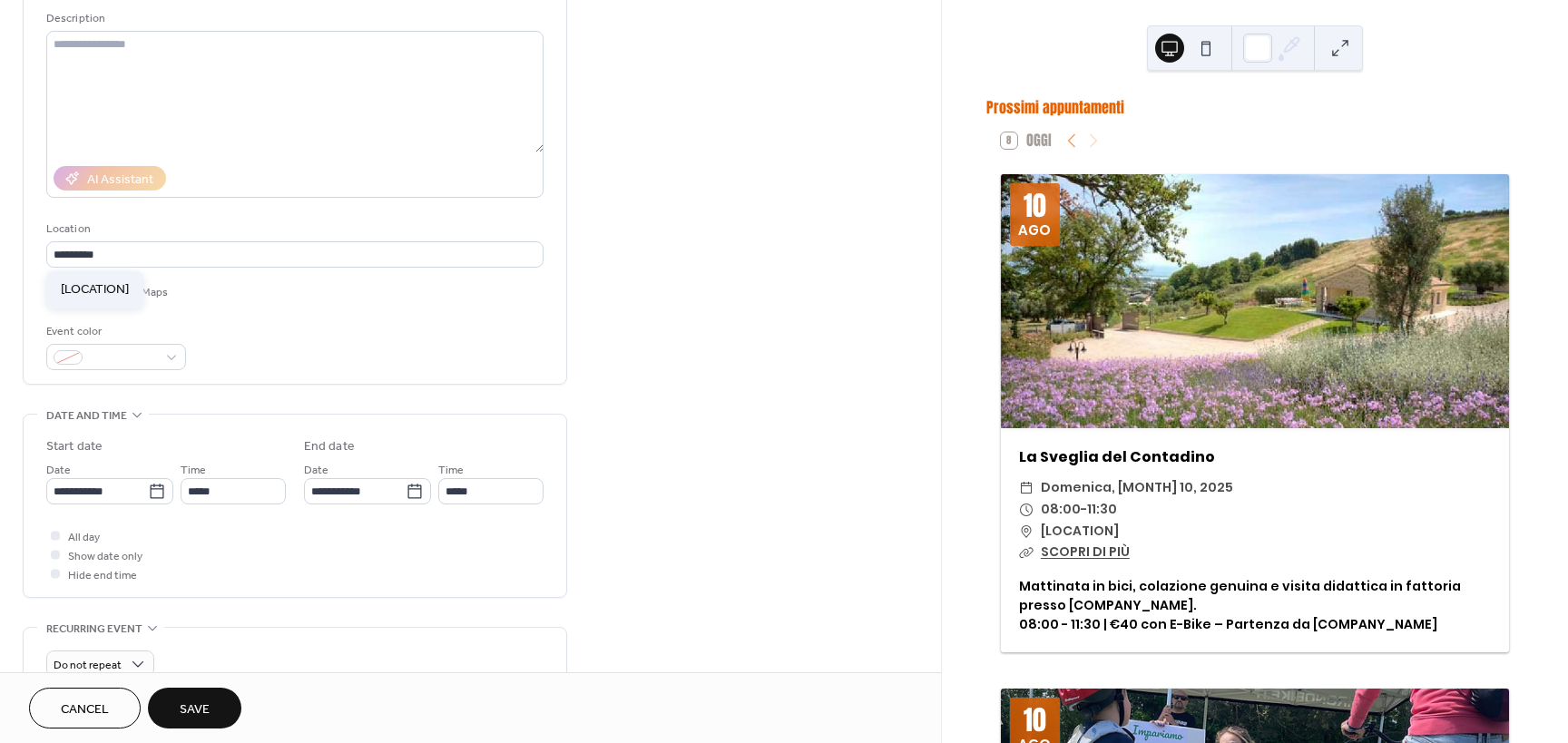 type on "**********" 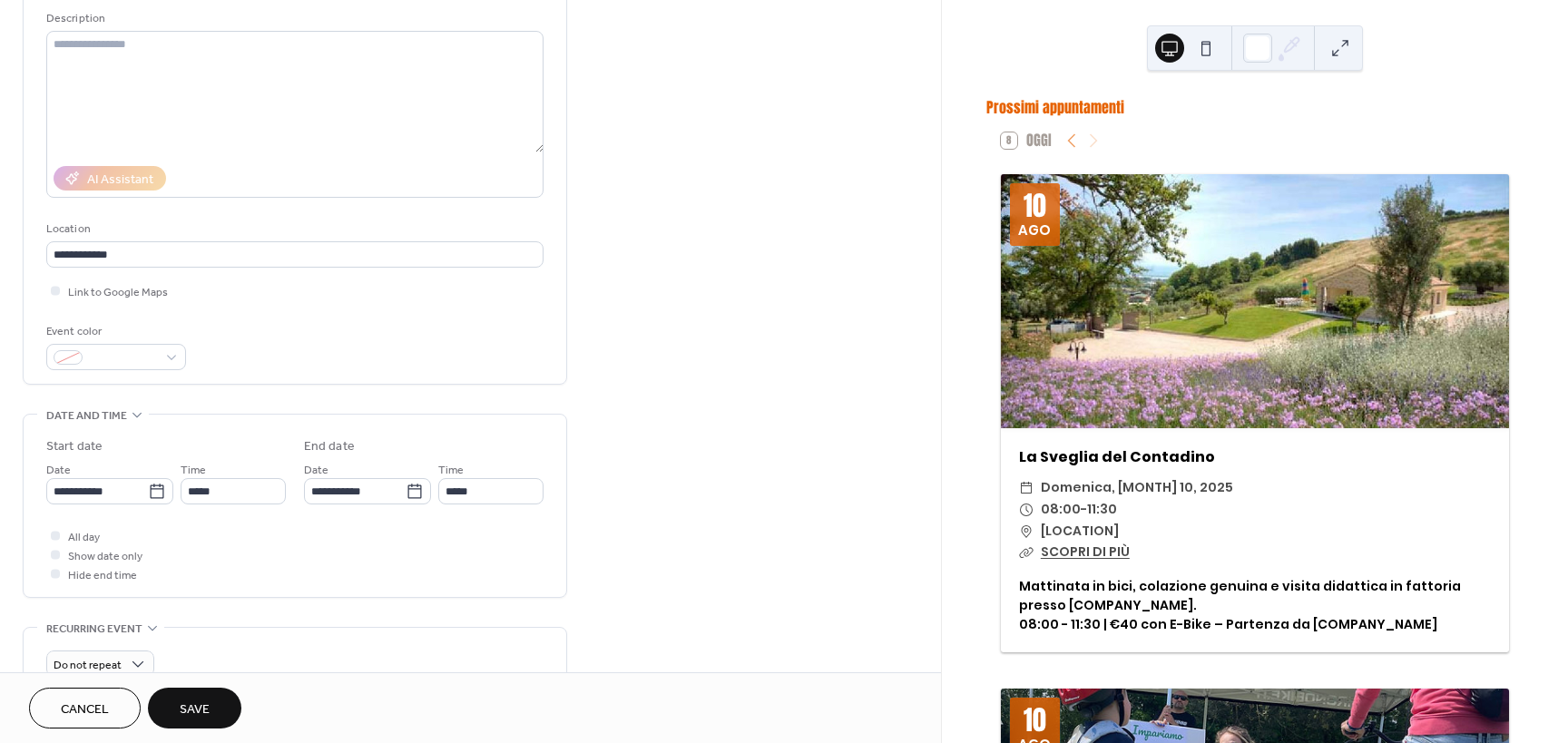 scroll, scrollTop: 0, scrollLeft: 0, axis: both 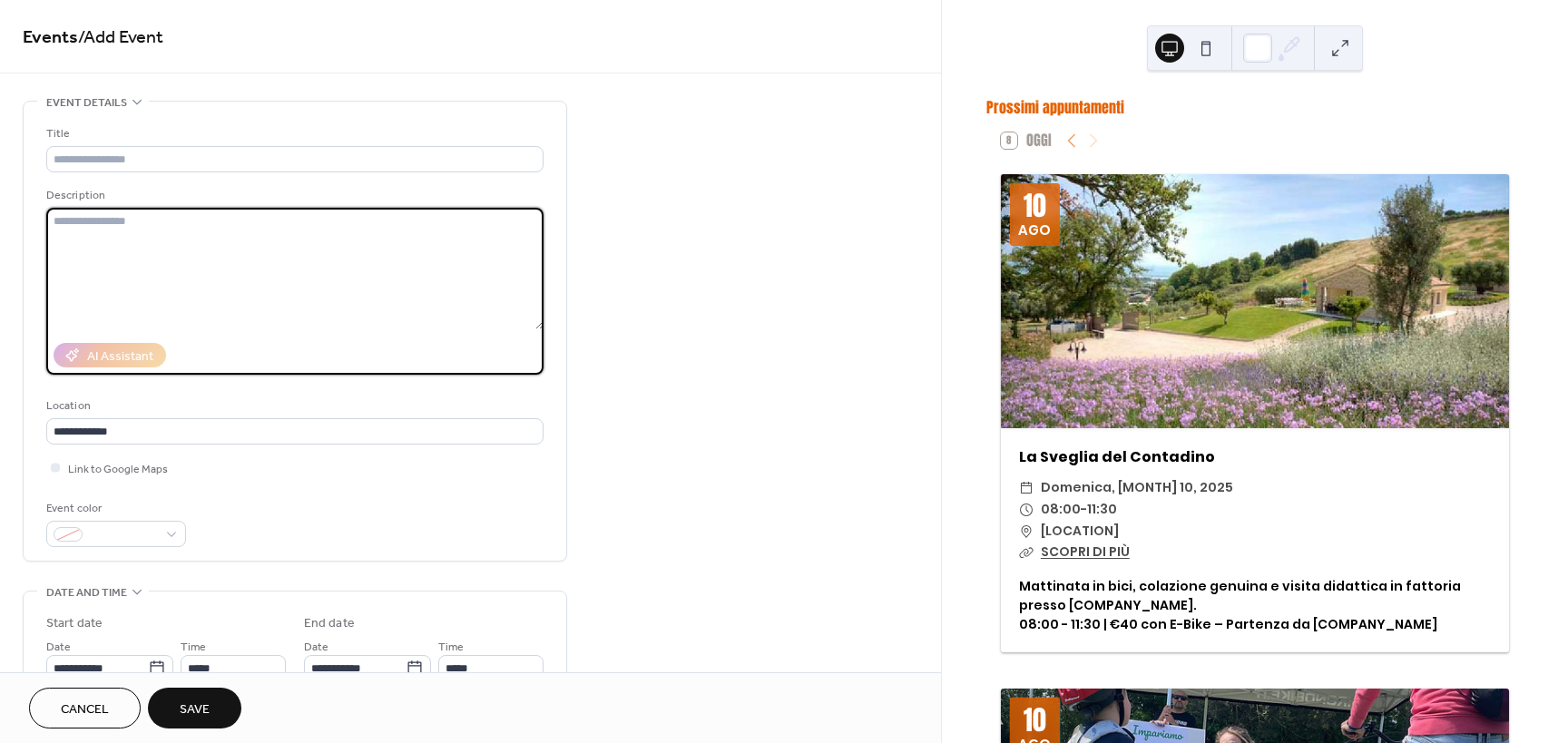 click at bounding box center (295, 269) 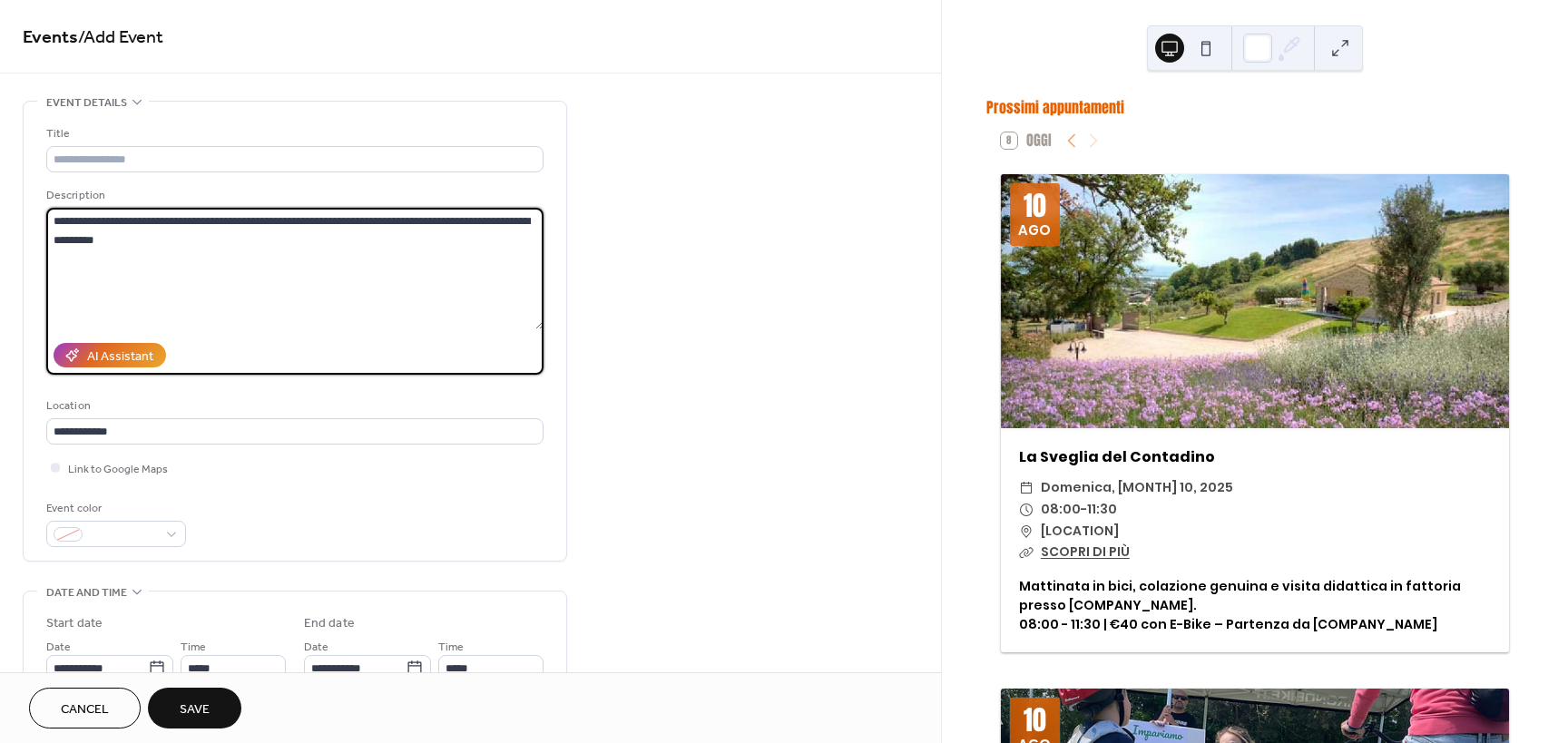 drag, startPoint x: 100, startPoint y: 240, endPoint x: 493, endPoint y: 220, distance: 393.5086 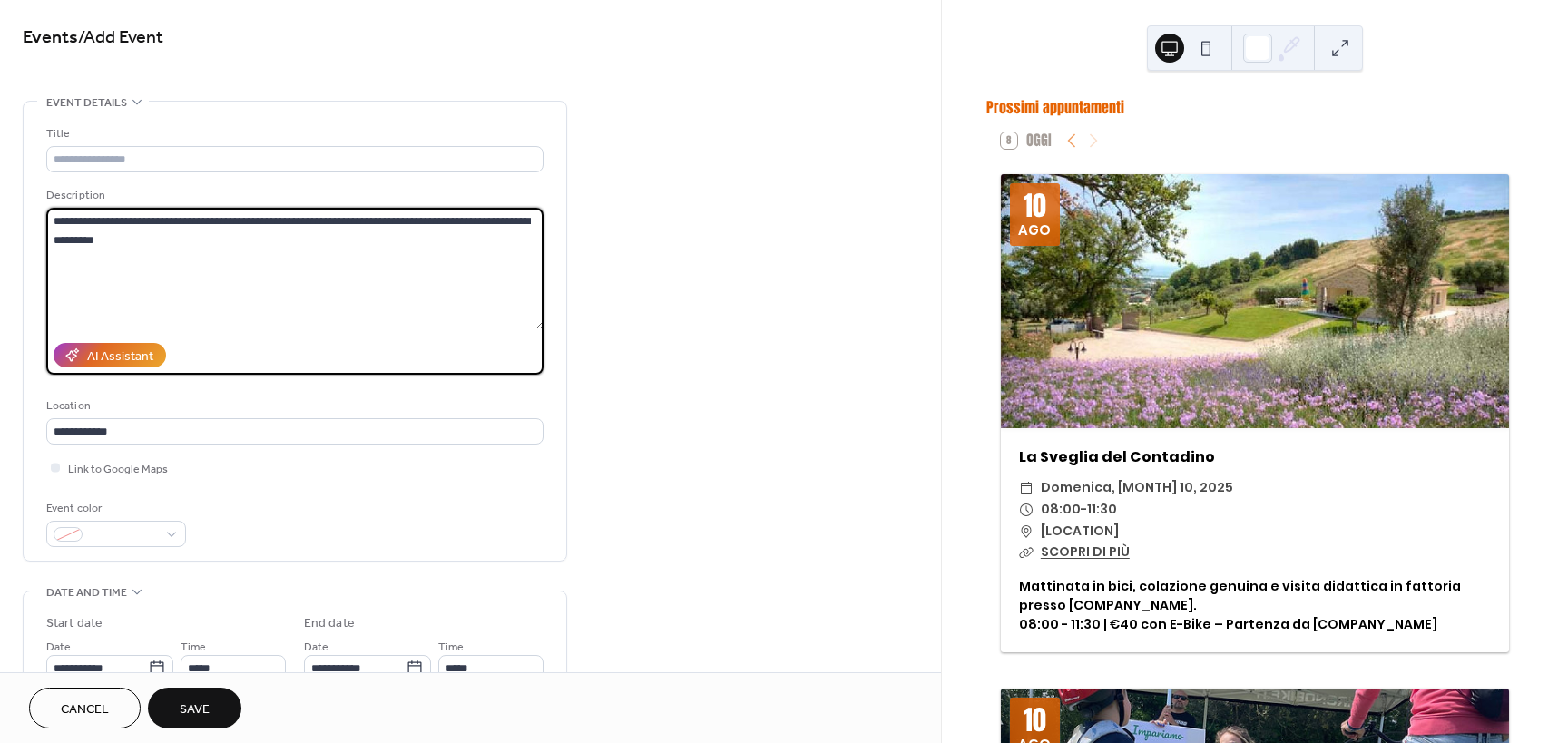 click on "**********" at bounding box center (295, 269) 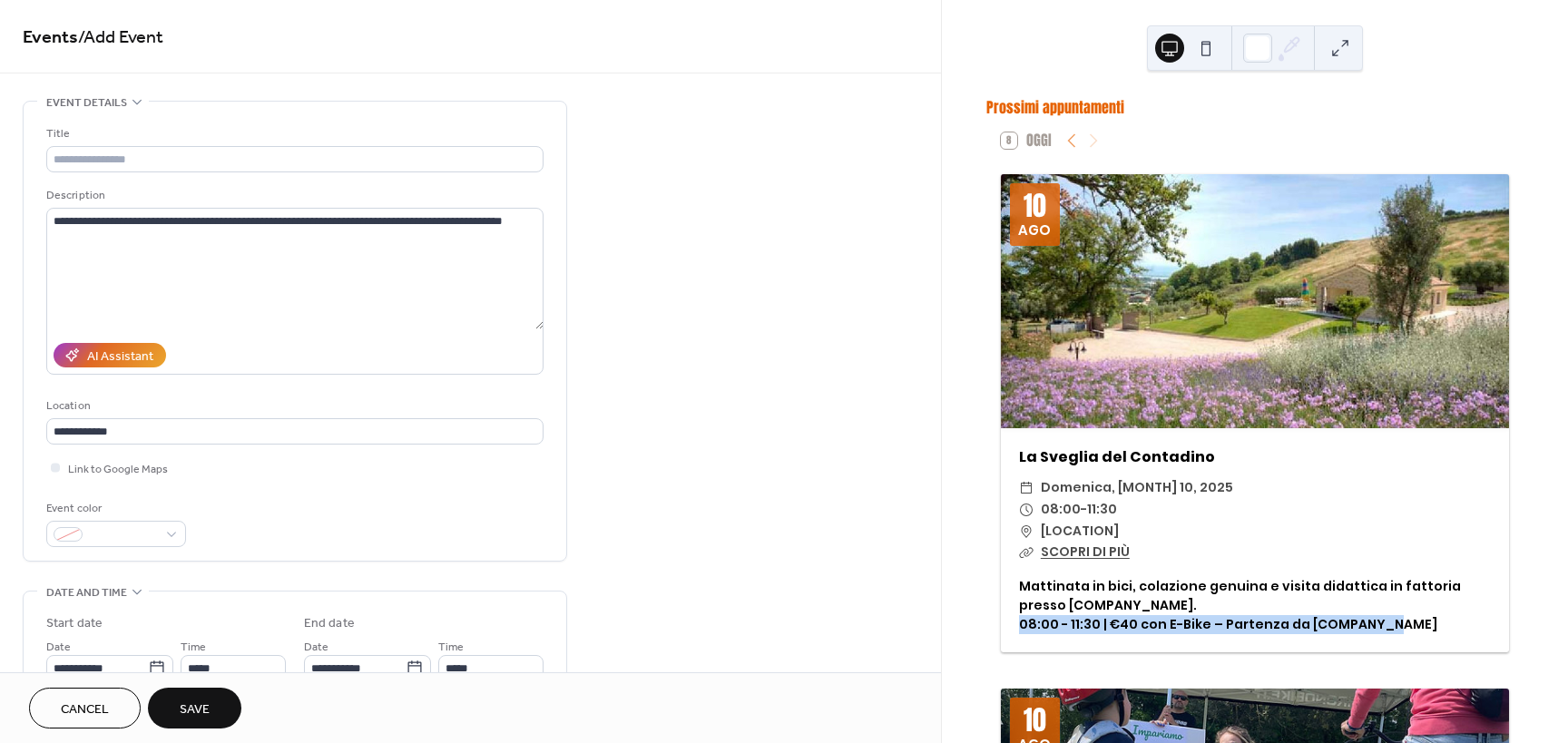 drag, startPoint x: 1018, startPoint y: 627, endPoint x: 1449, endPoint y: 627, distance: 431 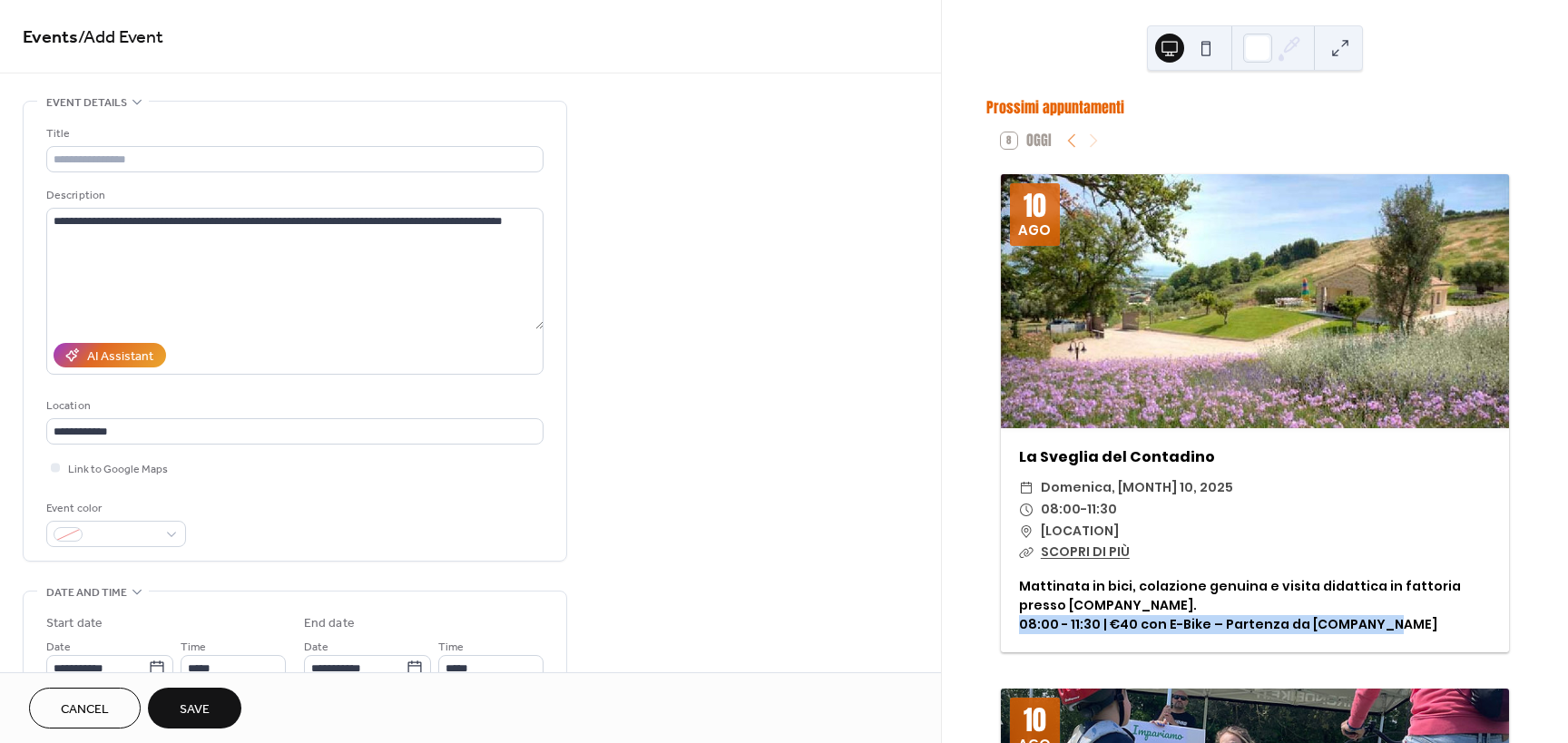 click on "Mattinata in bici, colazione genuina e visita didattica in fattoria presso [COMPANY_NAME]. 08:00 - 11:30 | €40 con E-Bike – Partenza da [COMPANY_NAME]" at bounding box center (1255, 605) 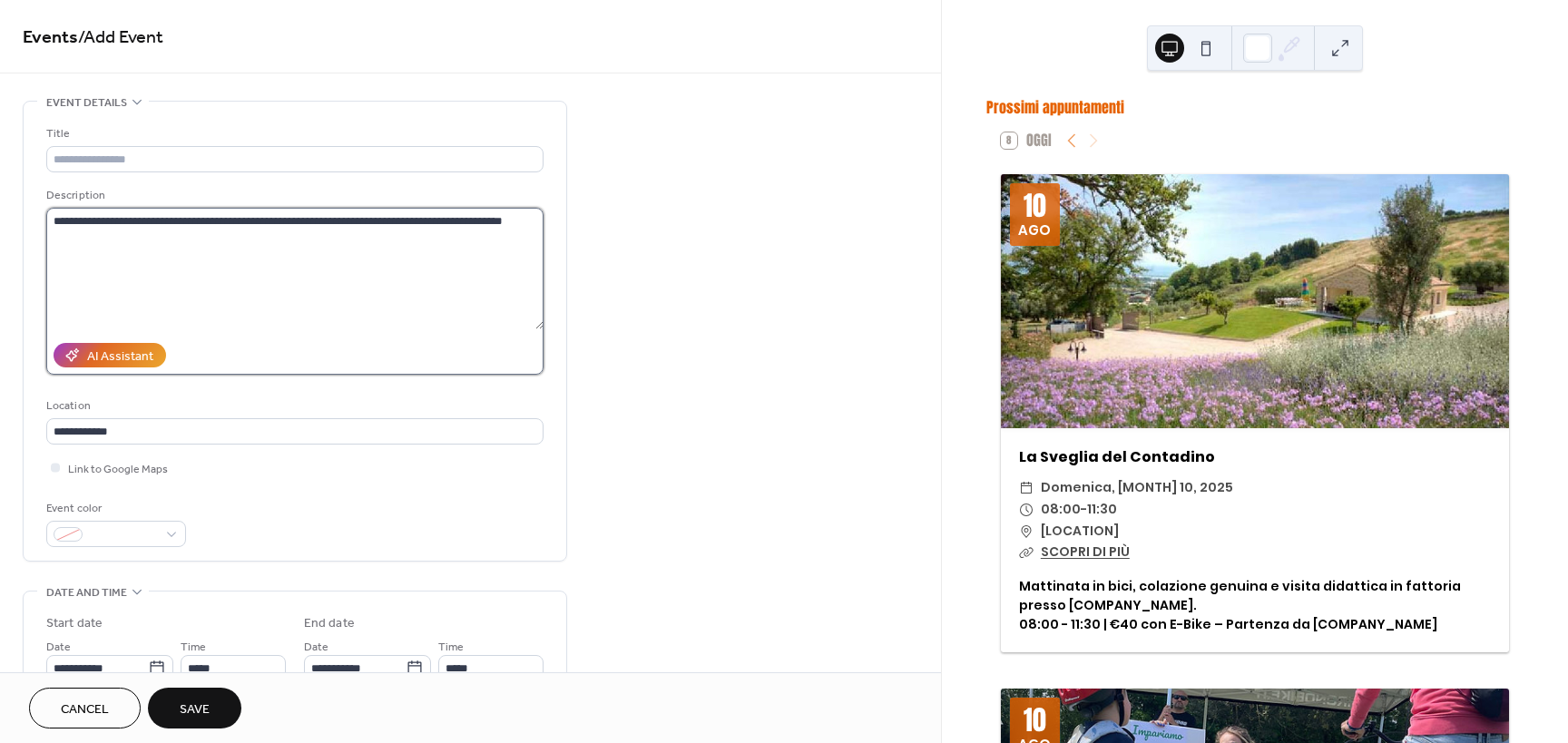 click on "**********" at bounding box center [295, 269] 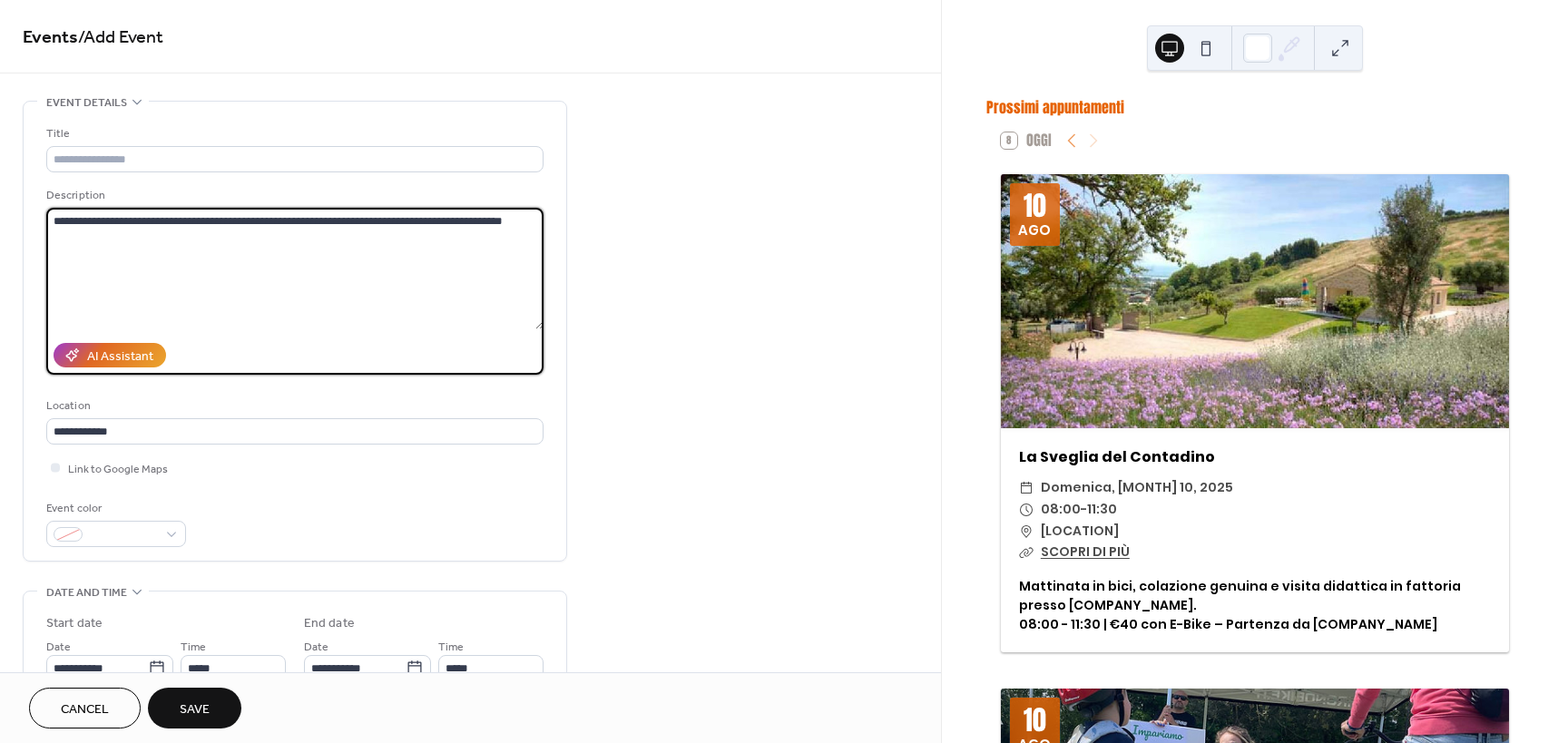 paste on "**********" 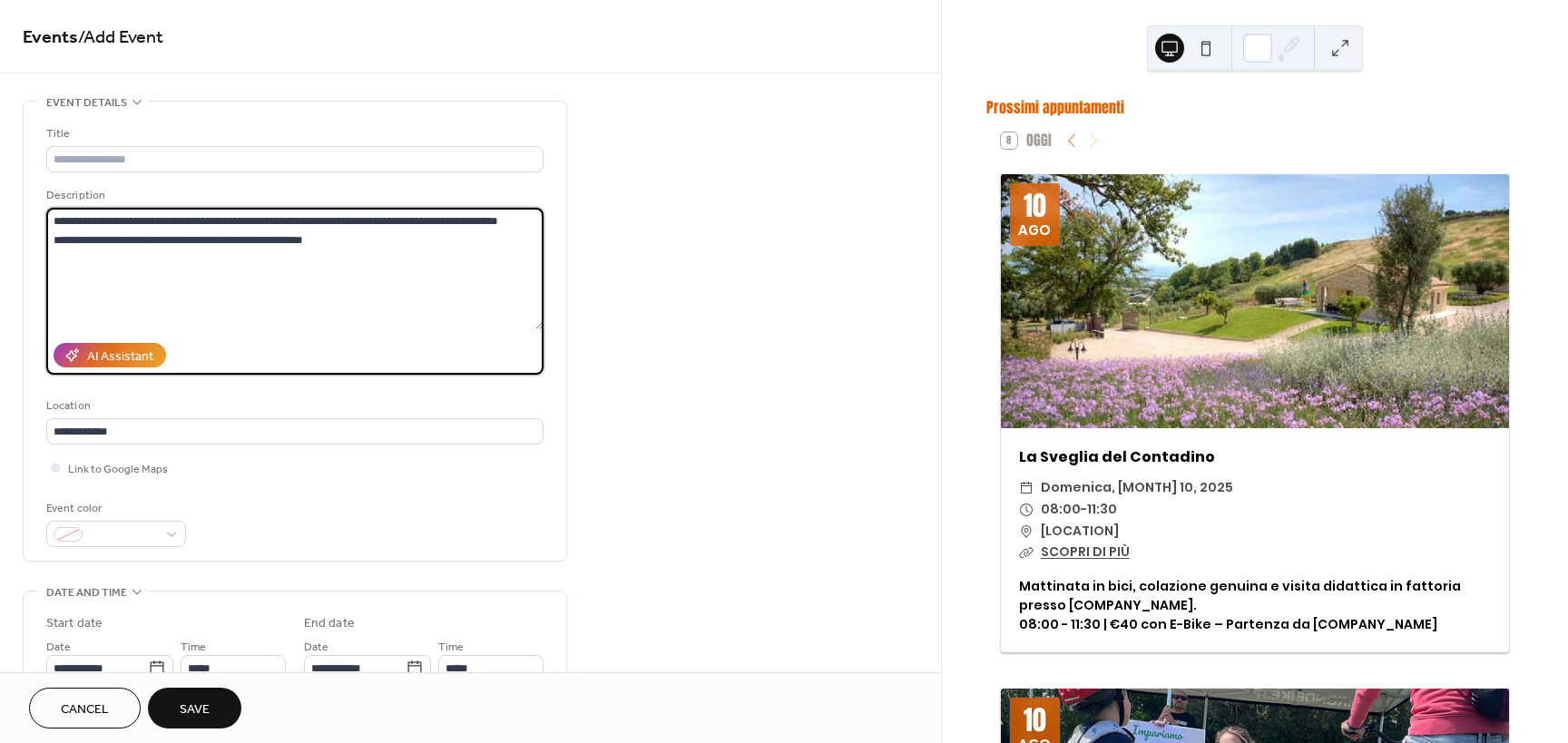 drag, startPoint x: 284, startPoint y: 237, endPoint x: 578, endPoint y: 236, distance: 294.0017 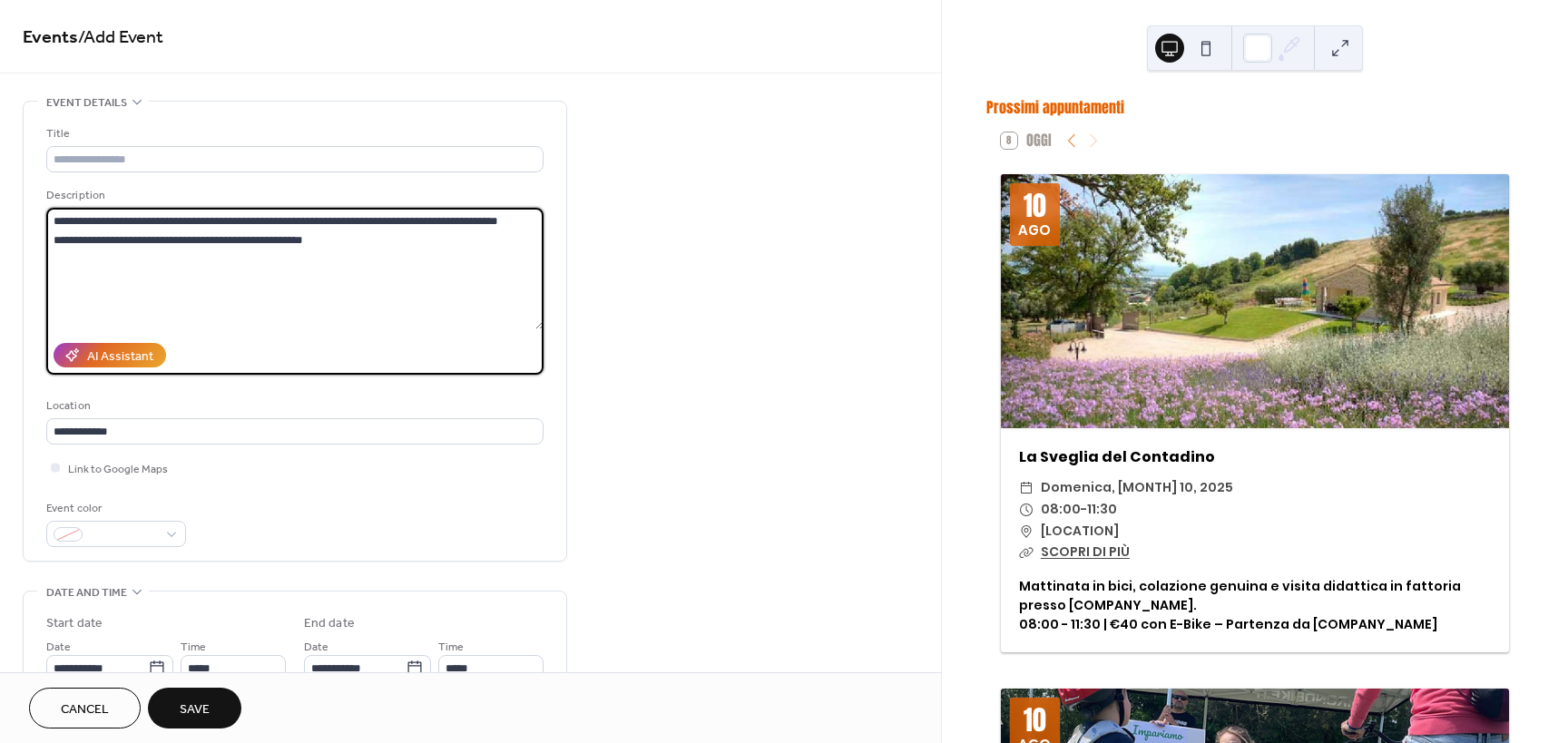 click on "**********" at bounding box center (470, 792) 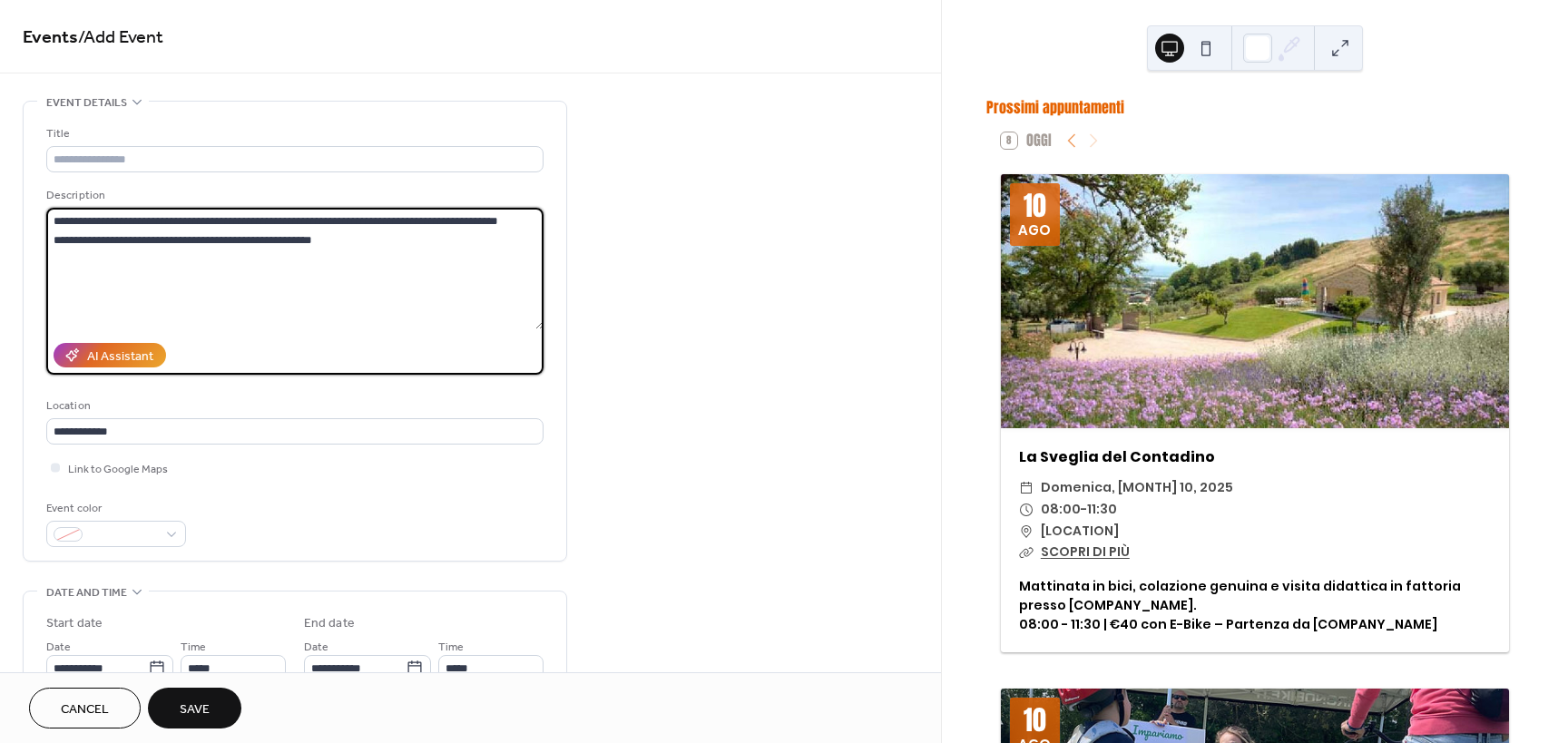 click on "**********" at bounding box center [295, 269] 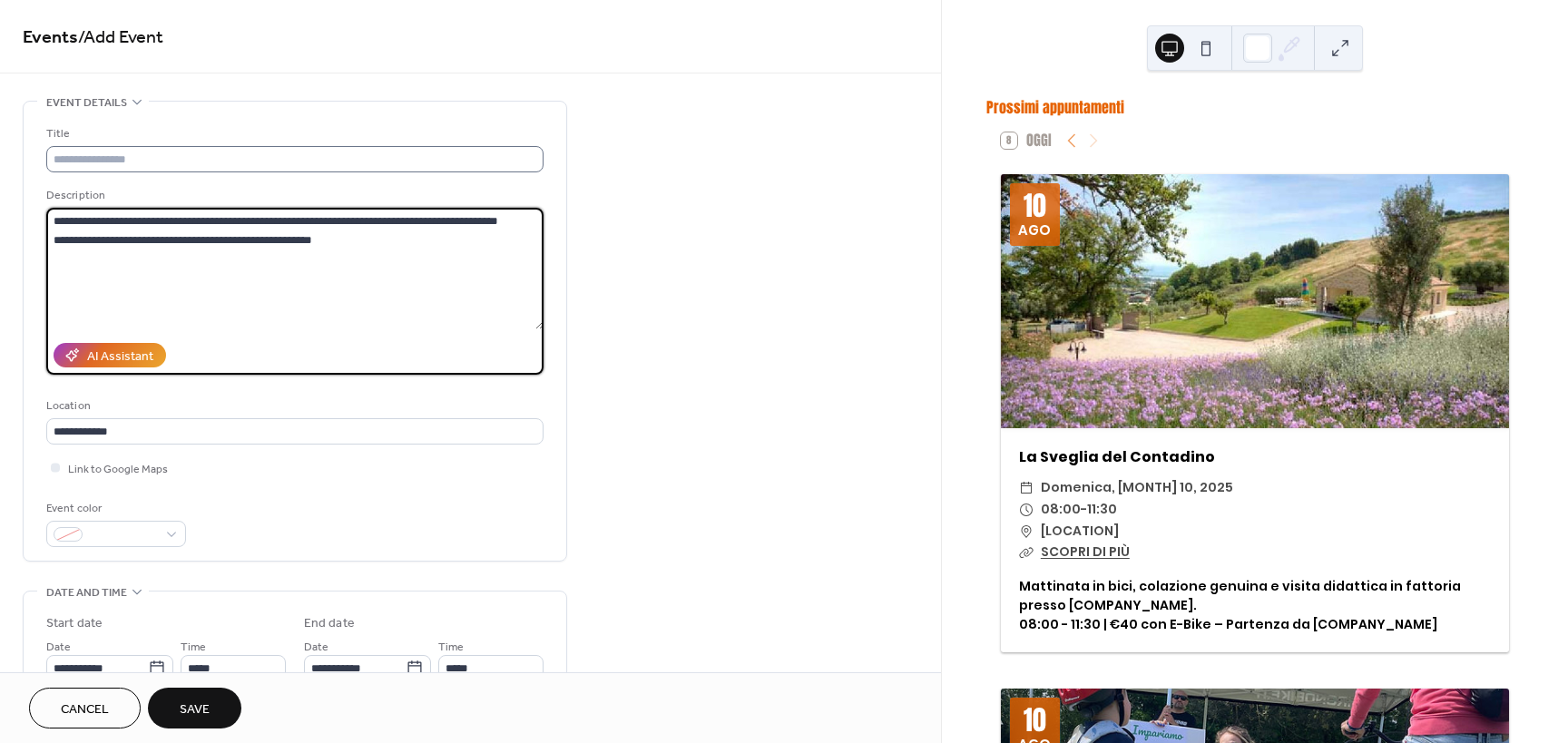type on "**********" 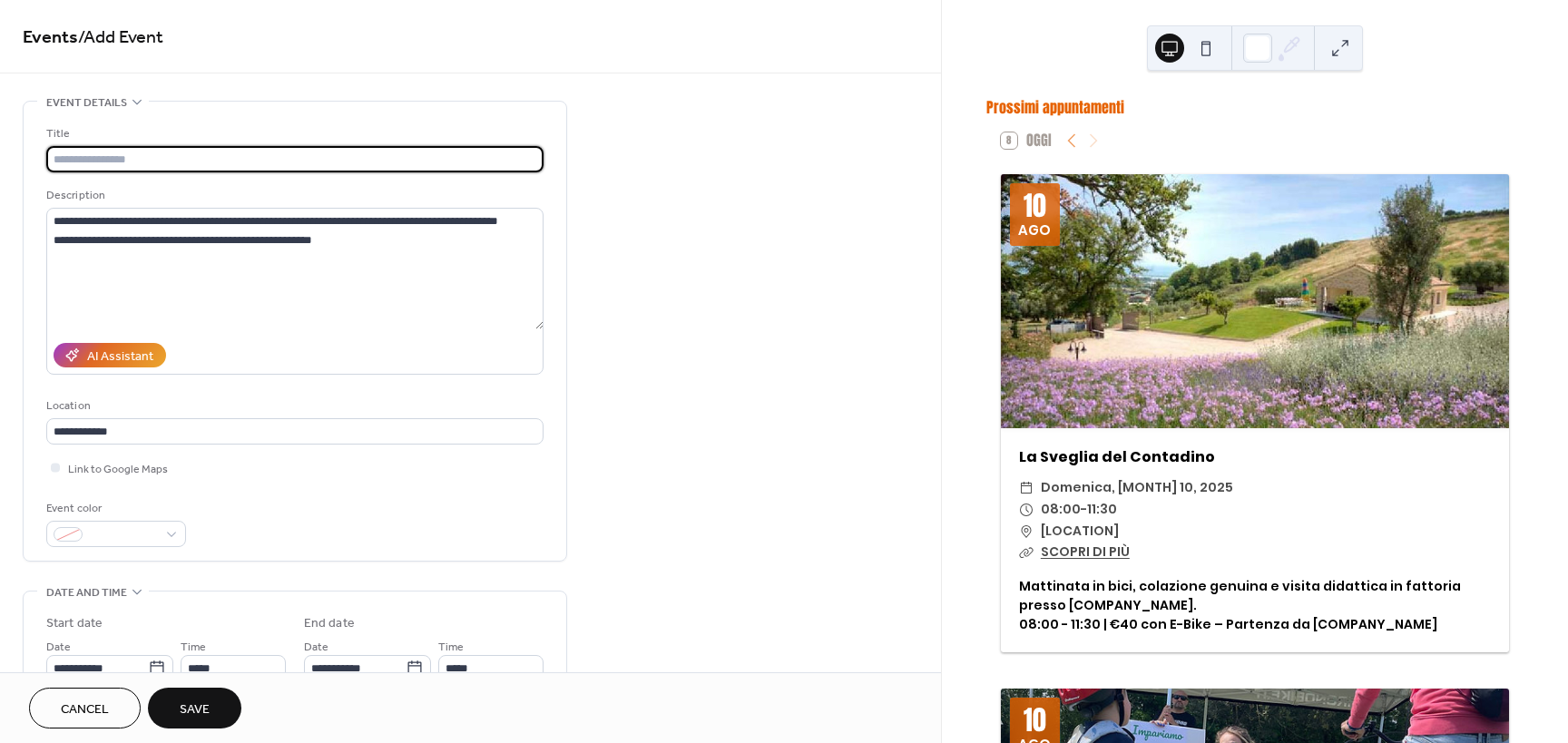 click at bounding box center (295, 159) 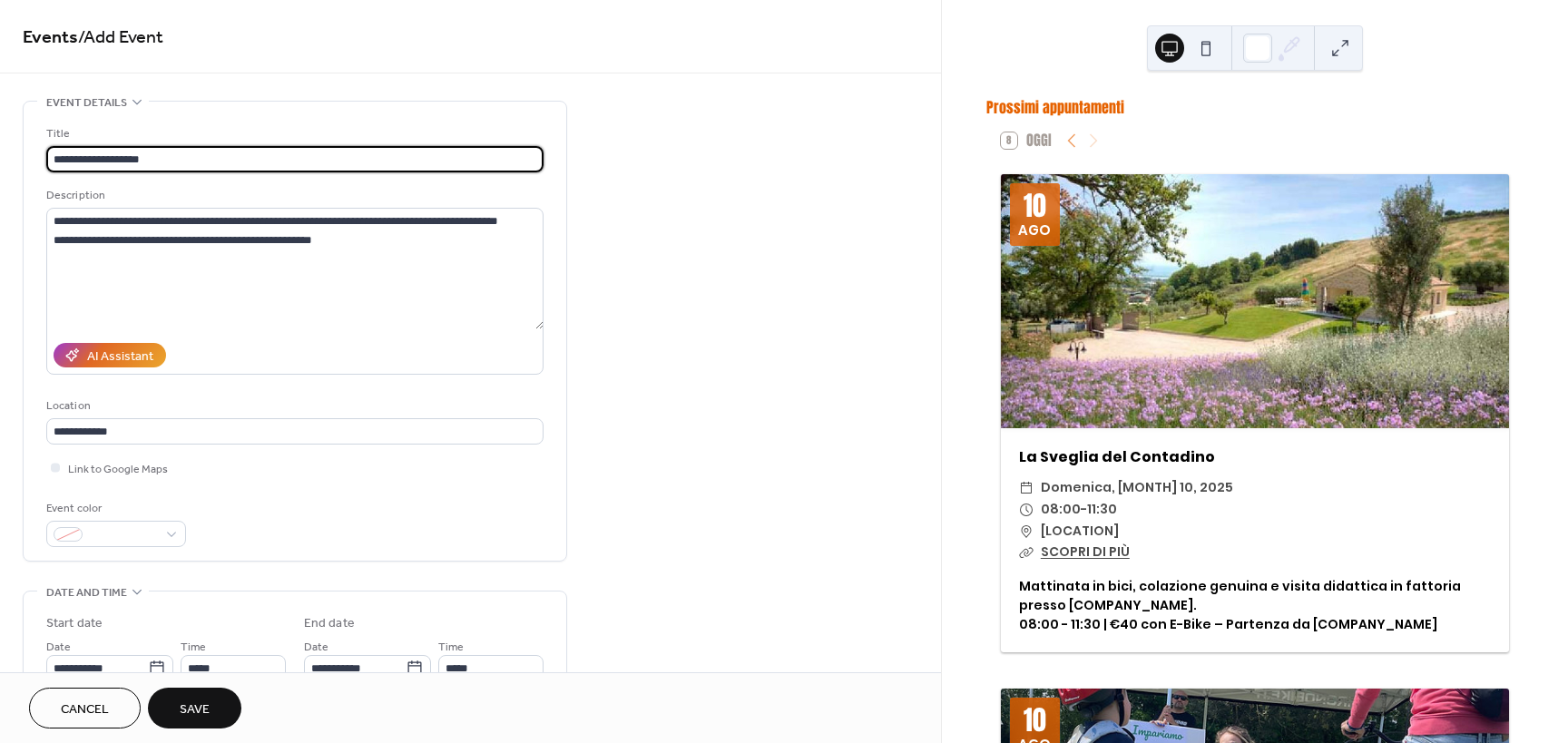 type on "**********" 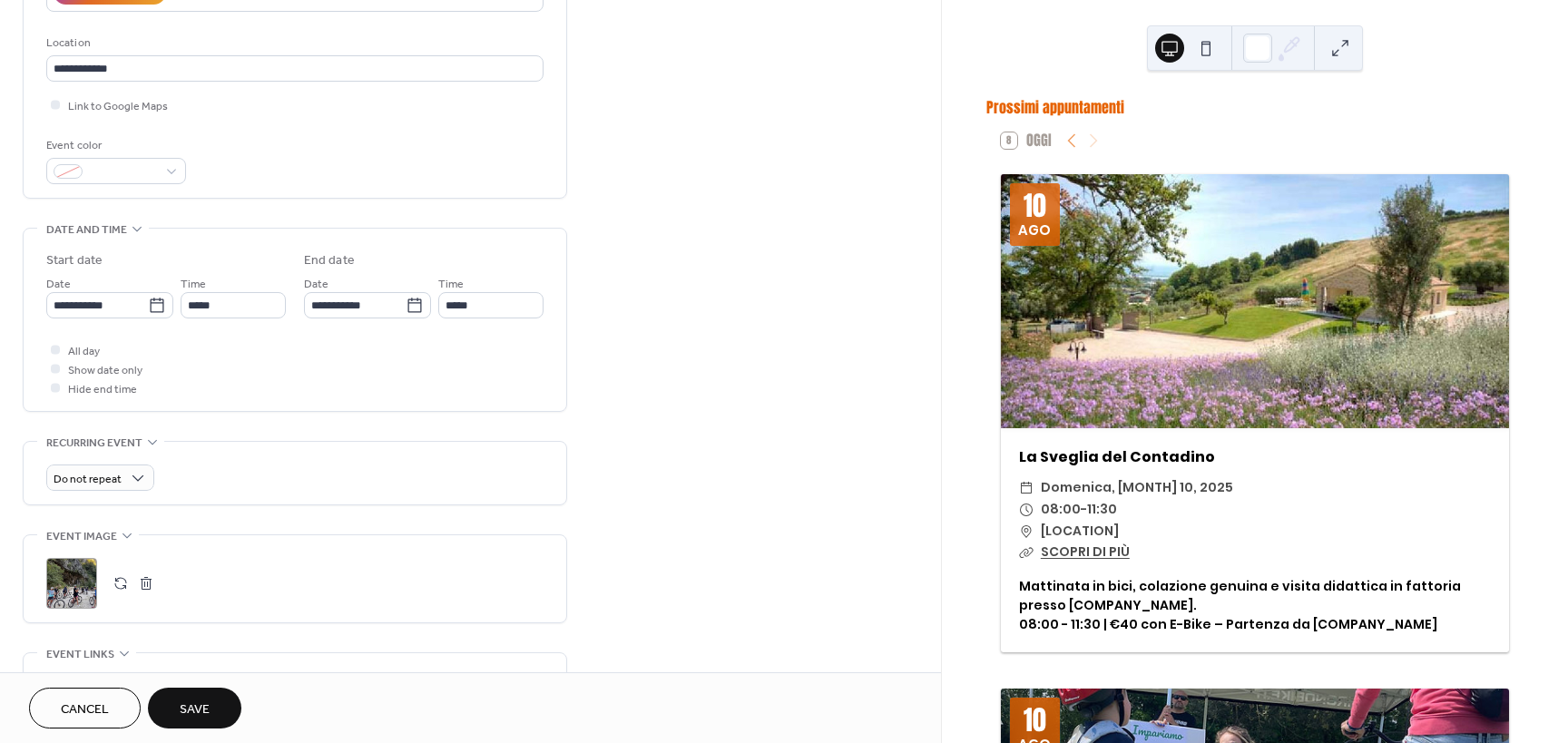 scroll, scrollTop: 812, scrollLeft: 0, axis: vertical 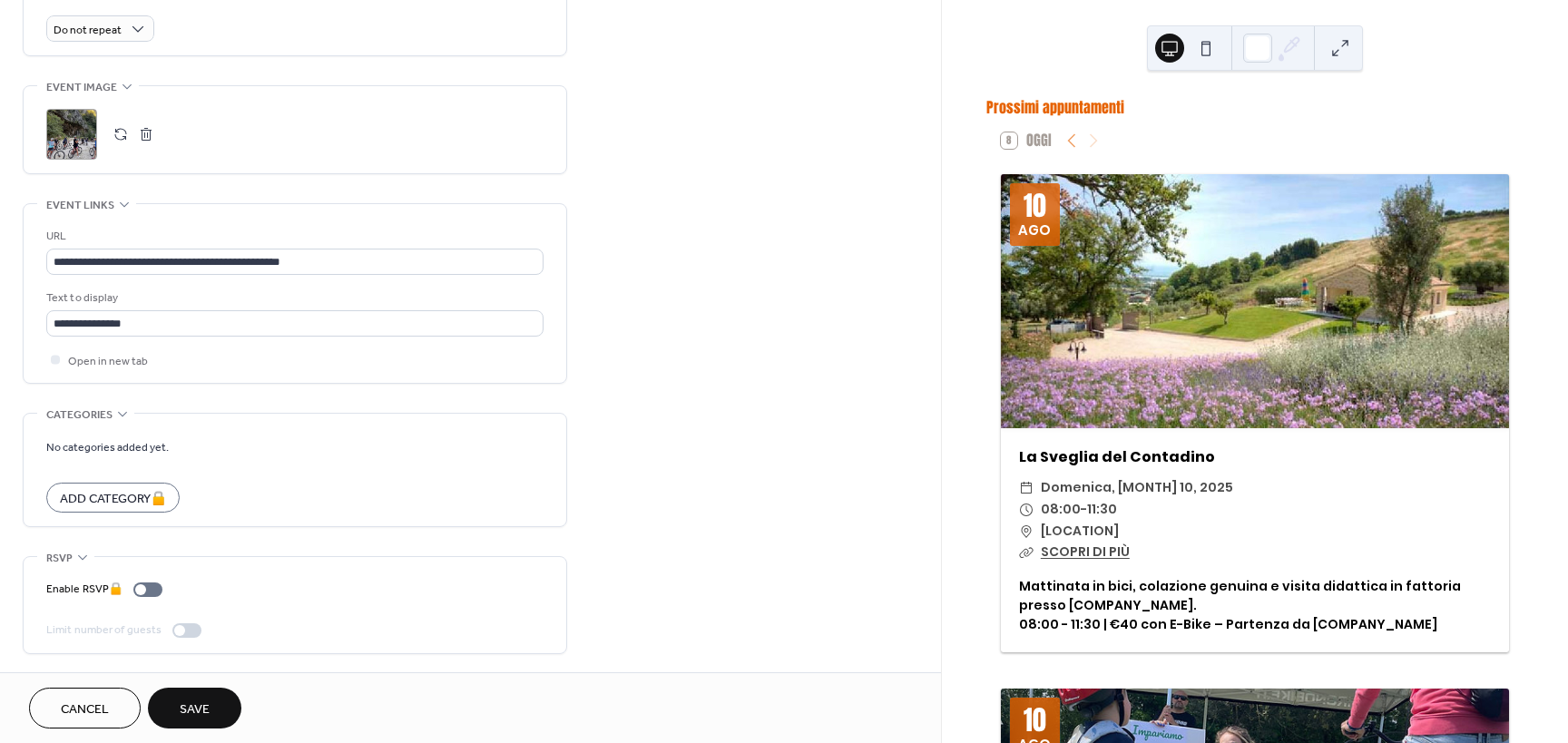 click on "Save" at bounding box center (194, 709) 